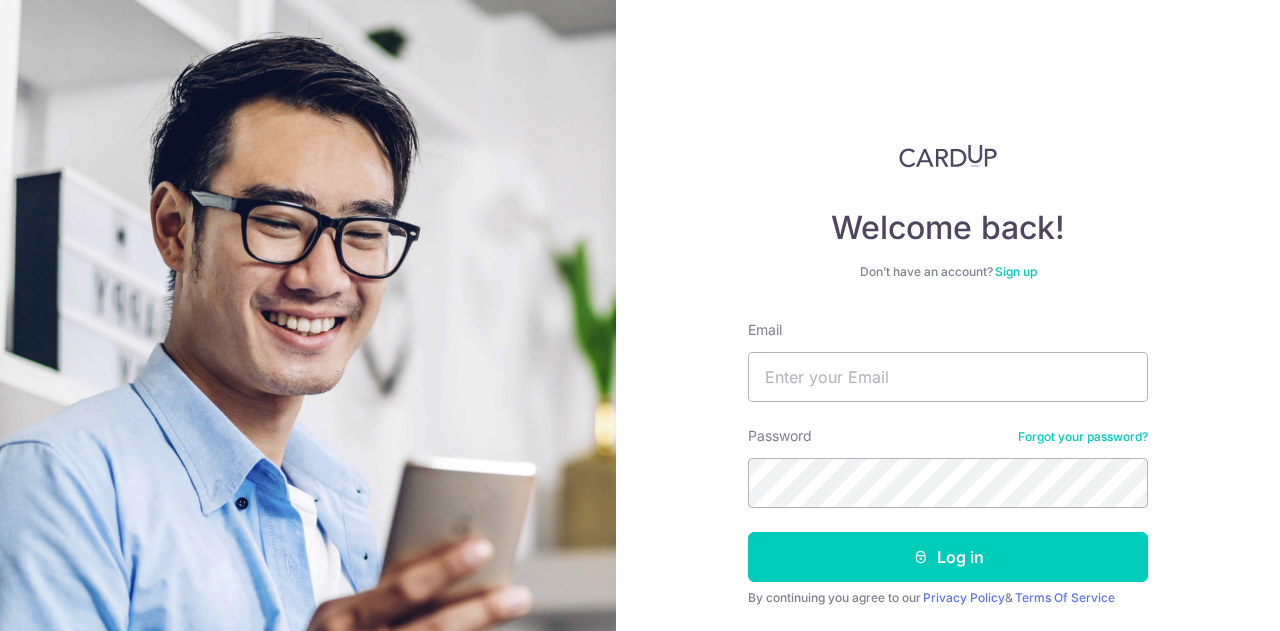 scroll, scrollTop: 0, scrollLeft: 0, axis: both 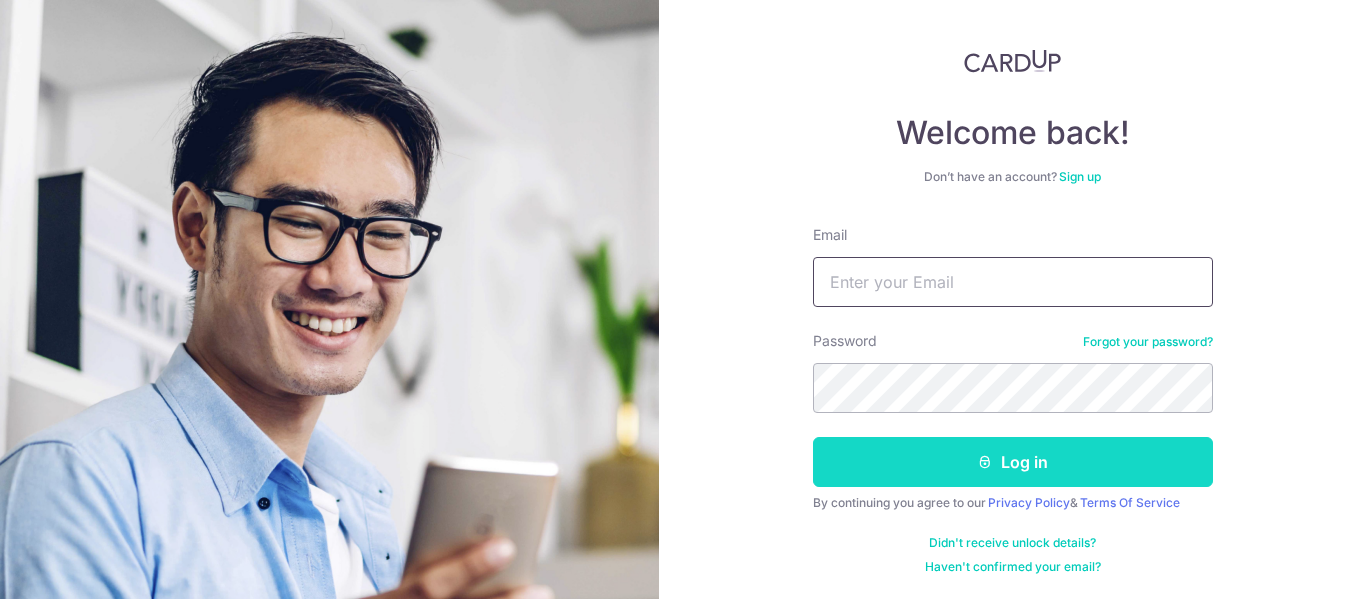 type on "edison@yeeguanaircon.com.sg" 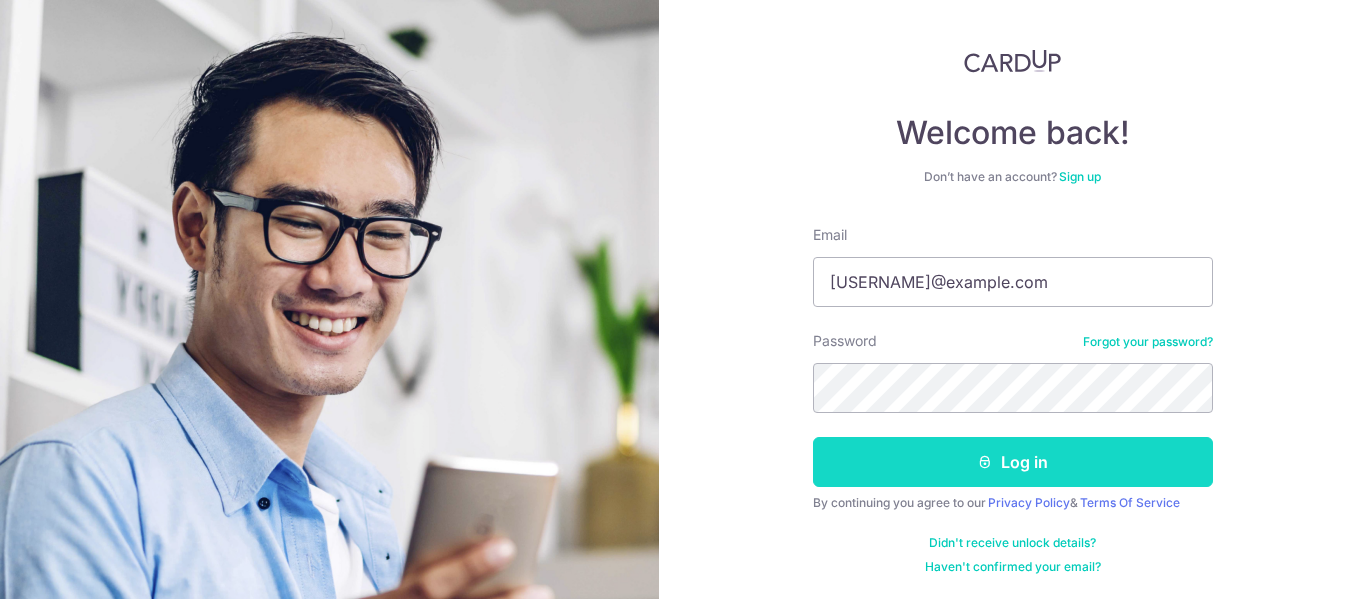 click on "Log in" at bounding box center [1013, 462] 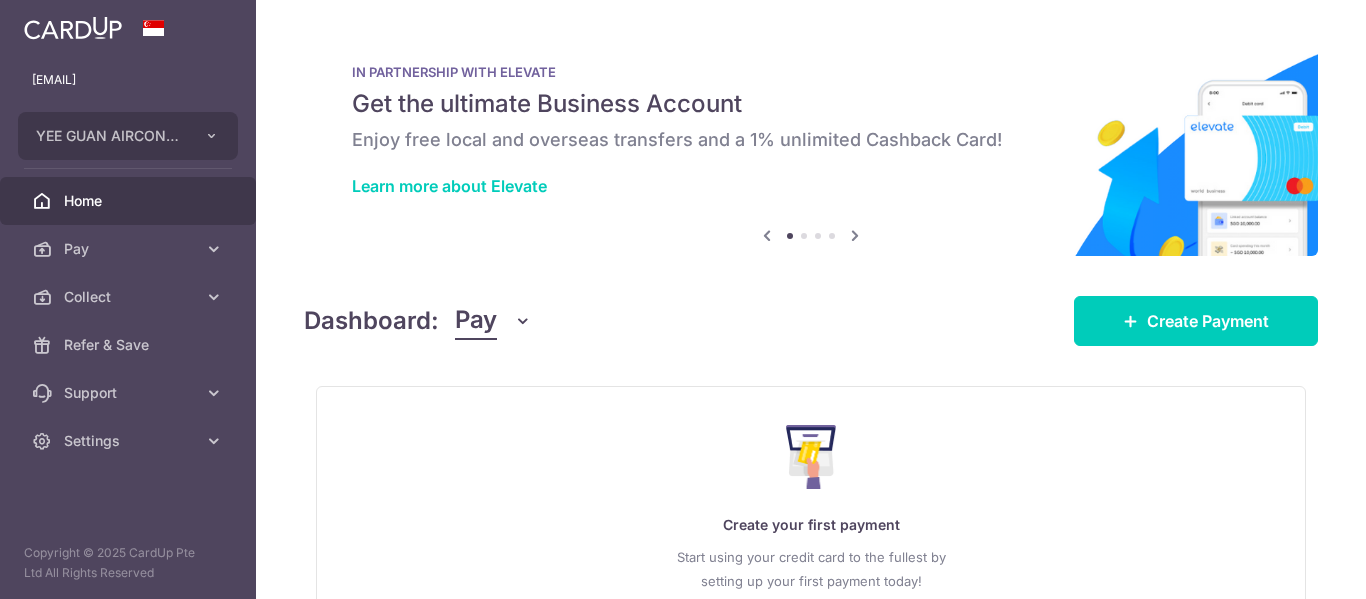 scroll, scrollTop: 0, scrollLeft: 0, axis: both 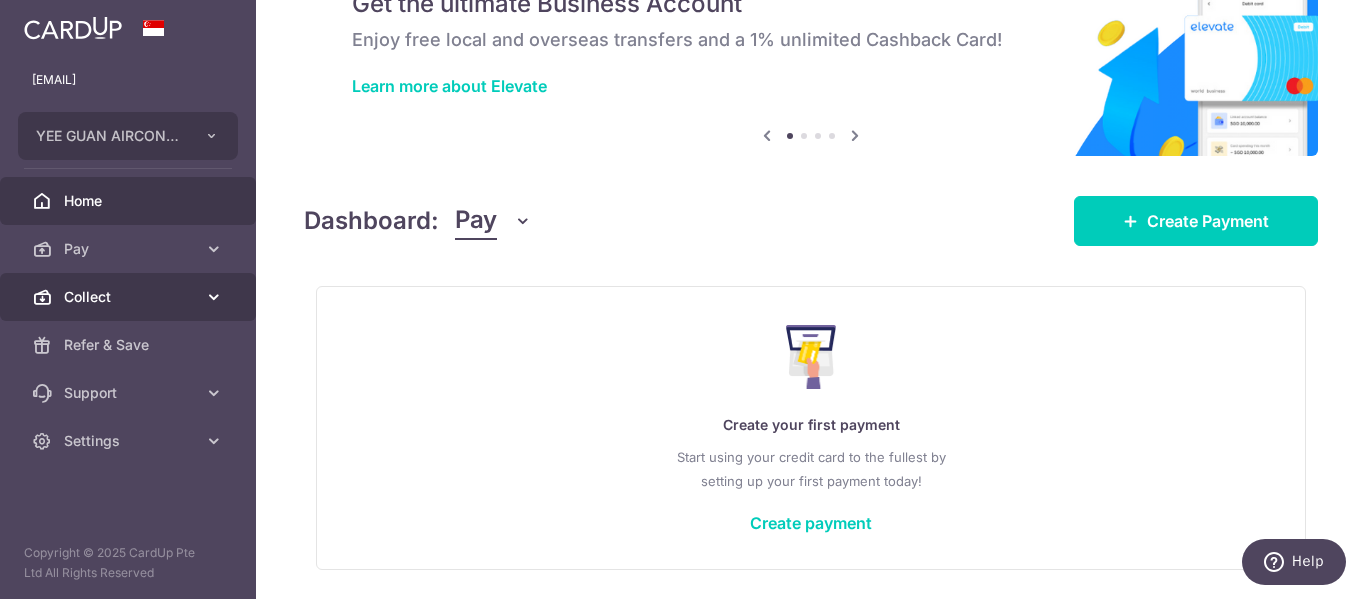 click on "Collect" at bounding box center (130, 297) 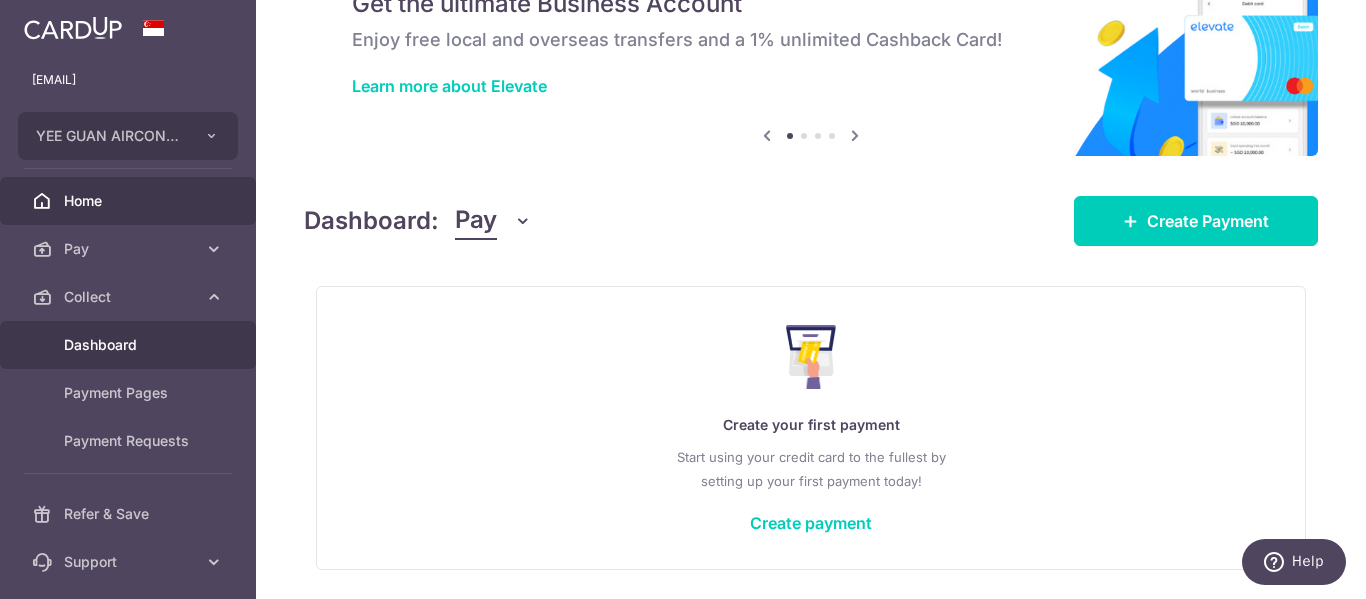 click on "Dashboard" at bounding box center (130, 345) 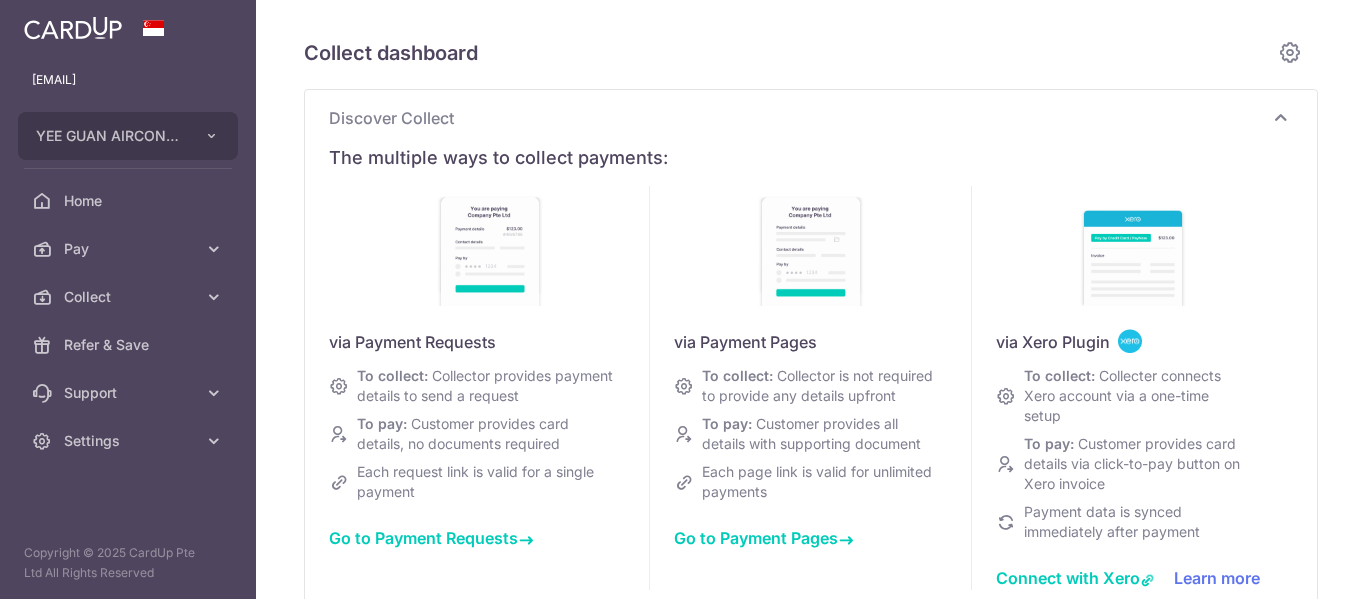 scroll, scrollTop: 0, scrollLeft: 0, axis: both 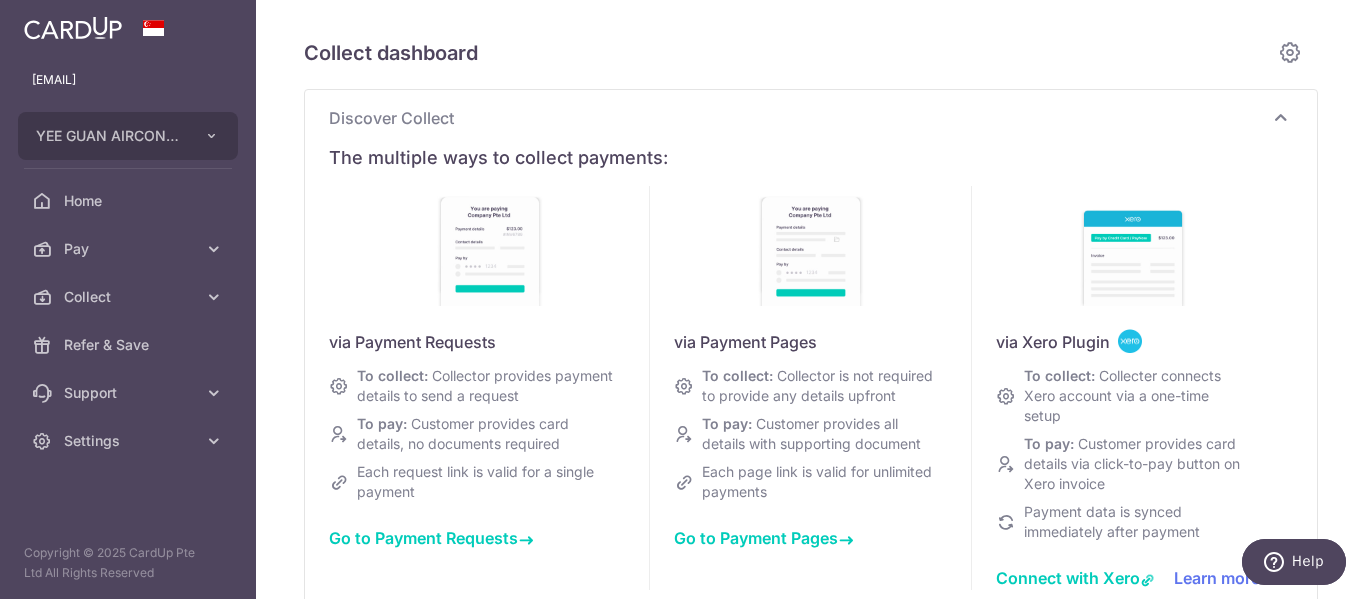 click on "Discover Collect" at bounding box center [799, 118] 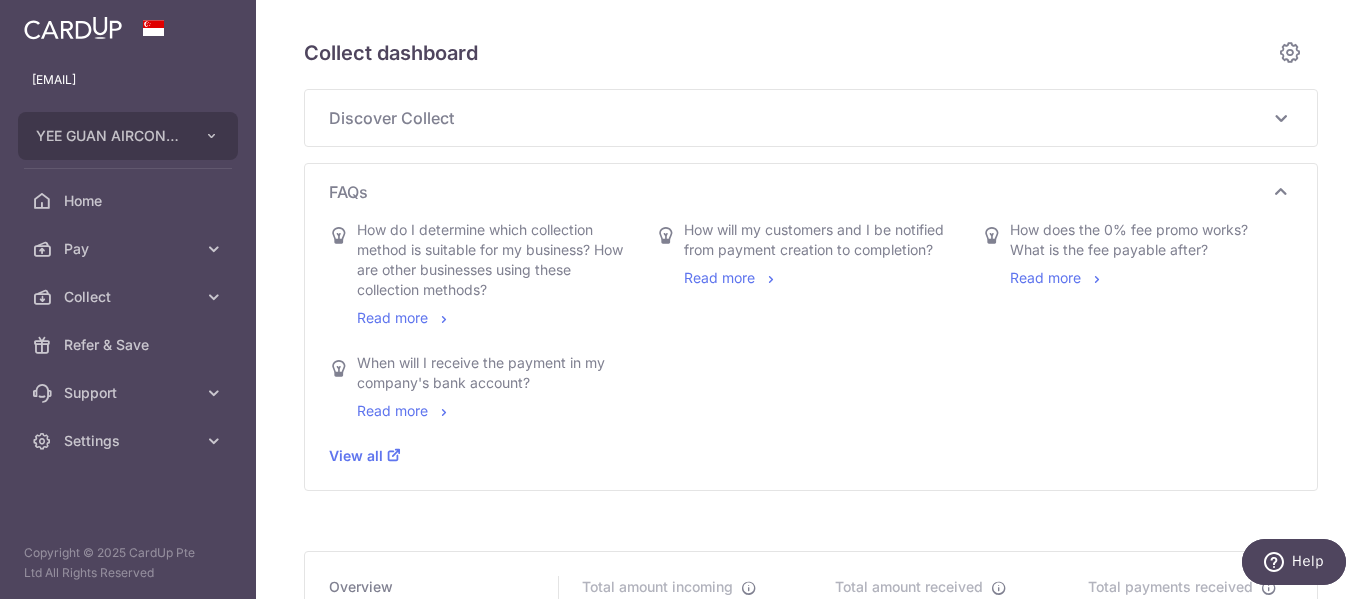 click on "Discover Collect" at bounding box center [799, 118] 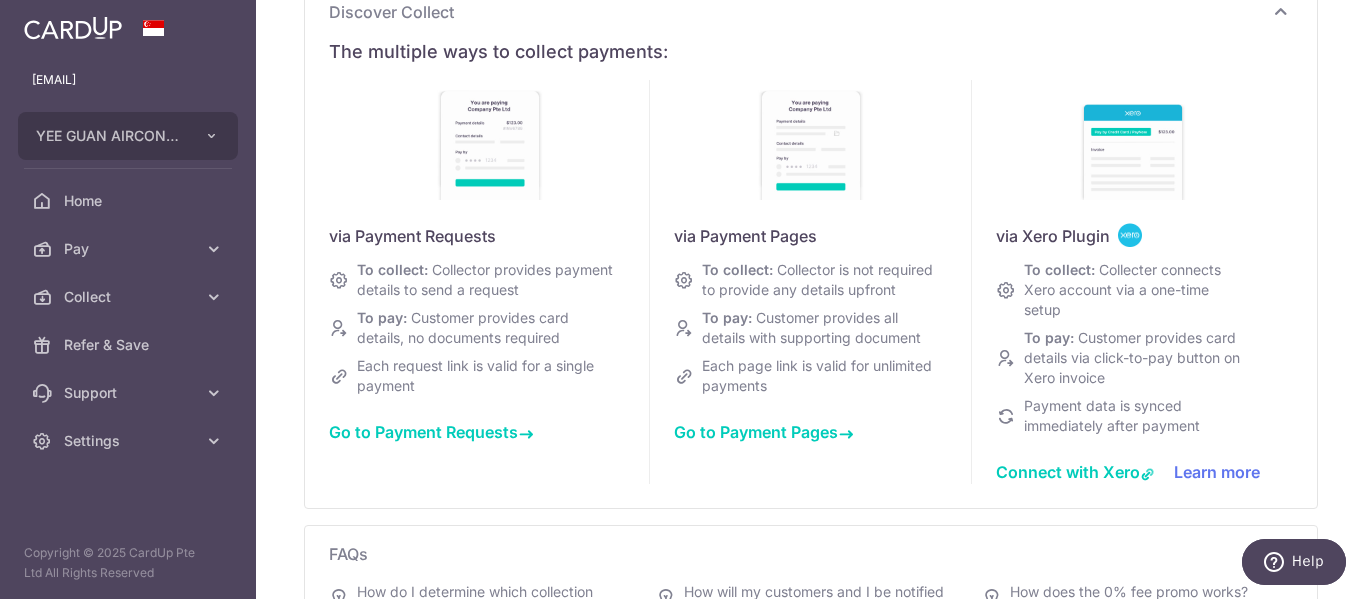 scroll, scrollTop: 300, scrollLeft: 0, axis: vertical 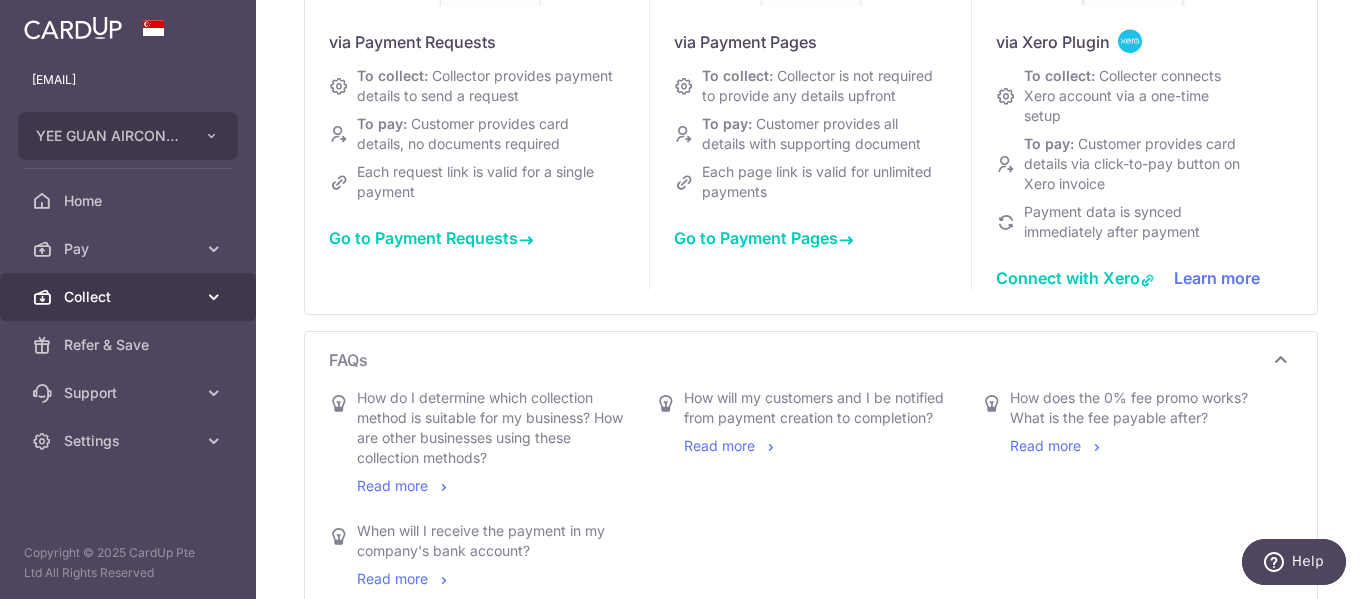 click at bounding box center [214, 297] 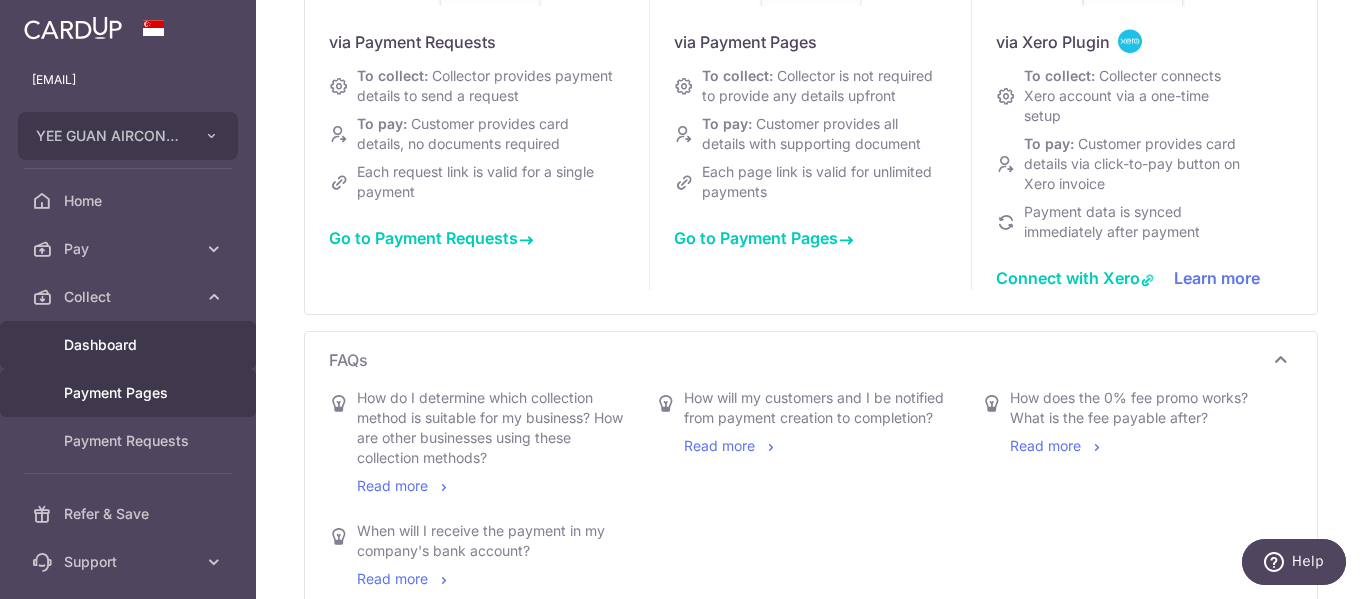 type on "August 2025" 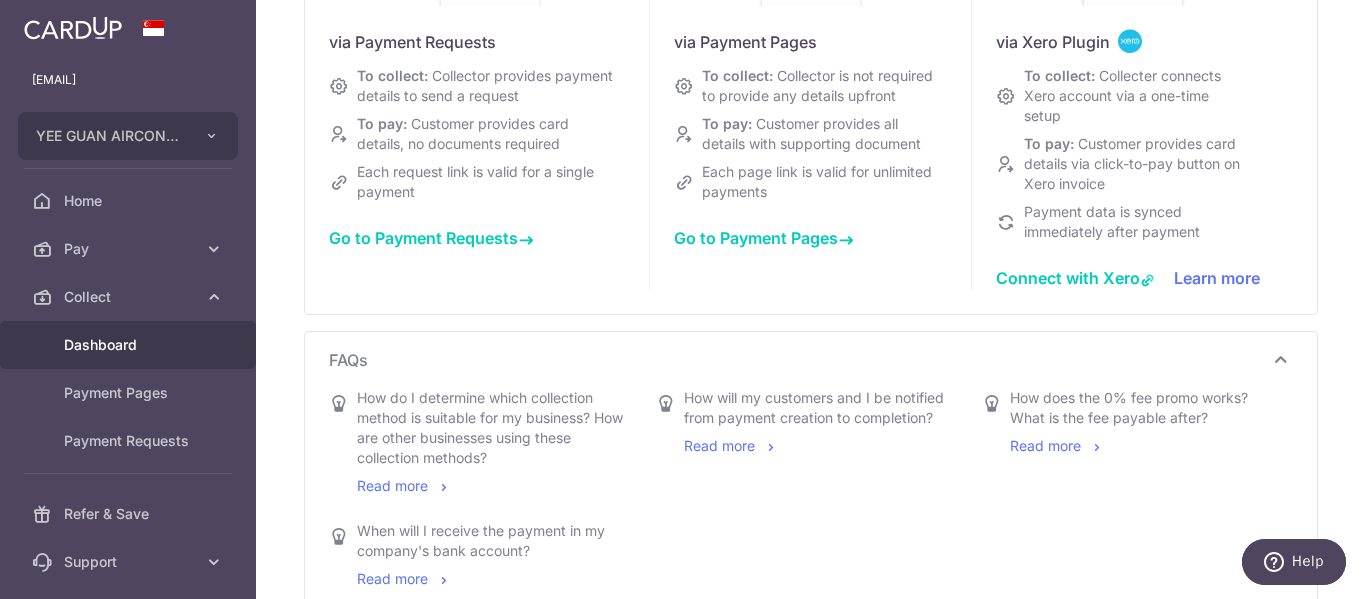 click on "Go to Payment Requests" at bounding box center [431, 238] 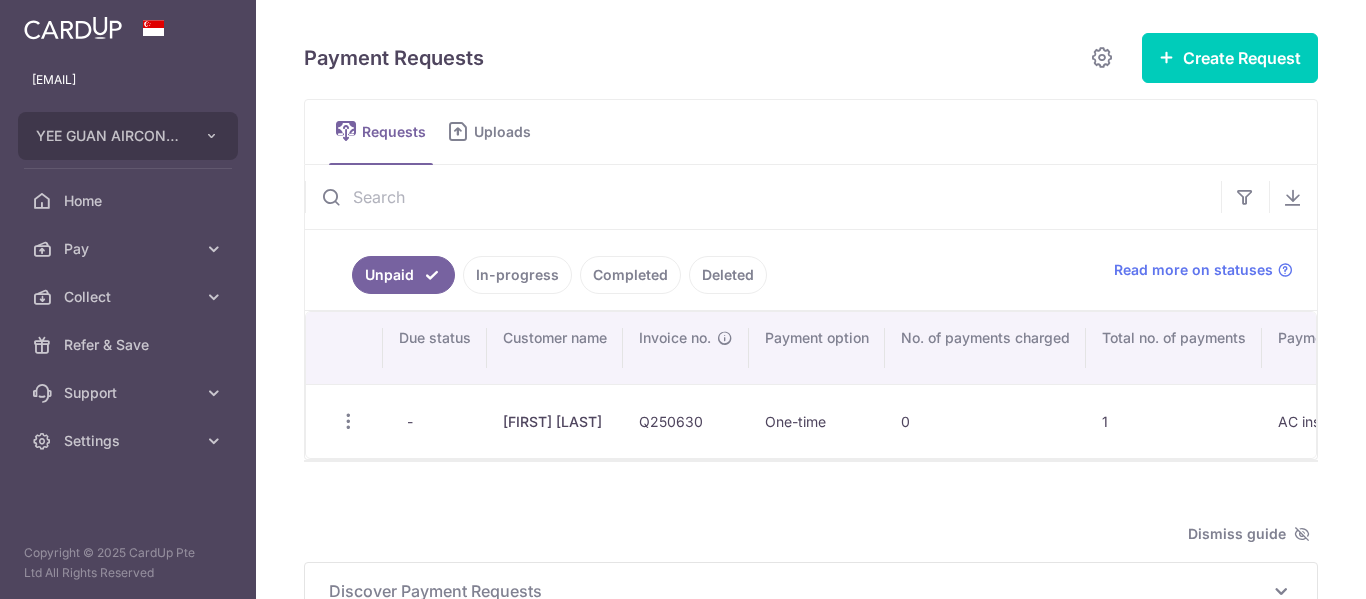 scroll, scrollTop: 0, scrollLeft: 0, axis: both 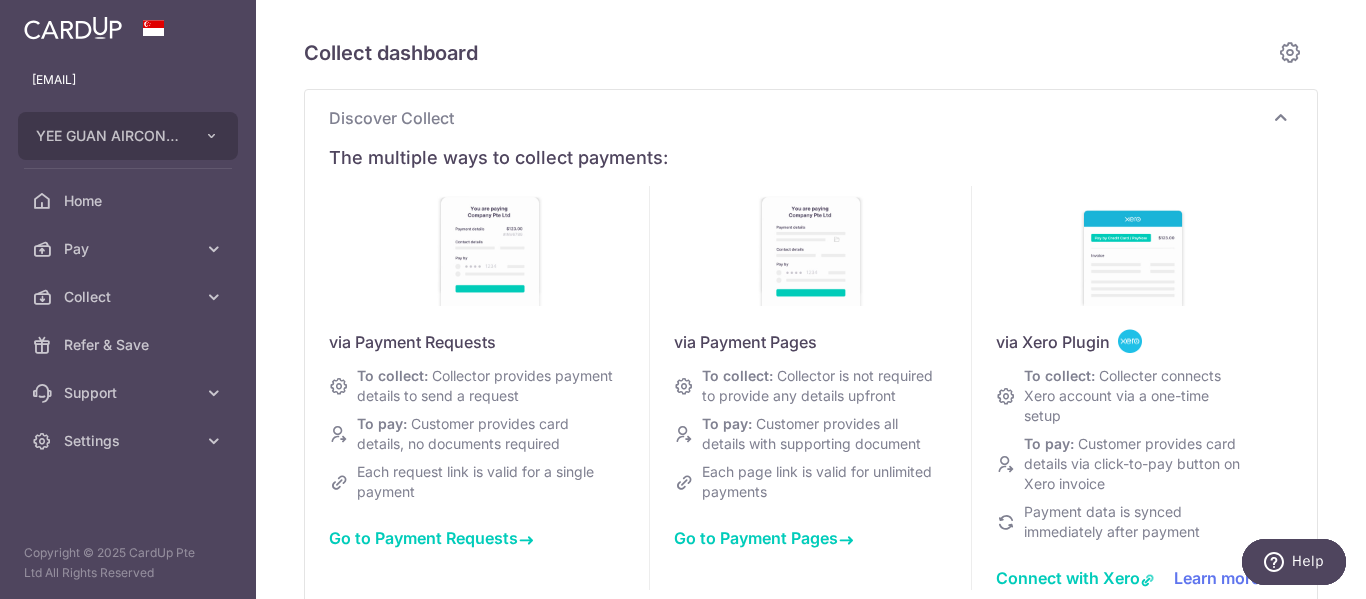 type on "August 2025" 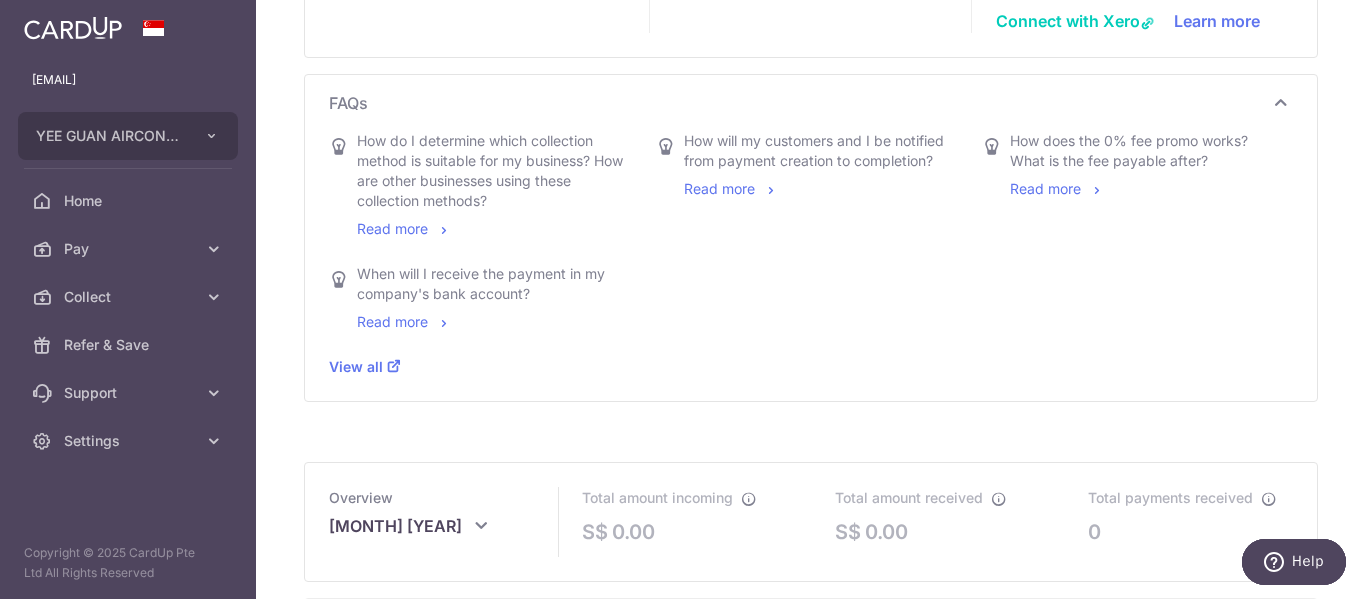 scroll, scrollTop: 300, scrollLeft: 0, axis: vertical 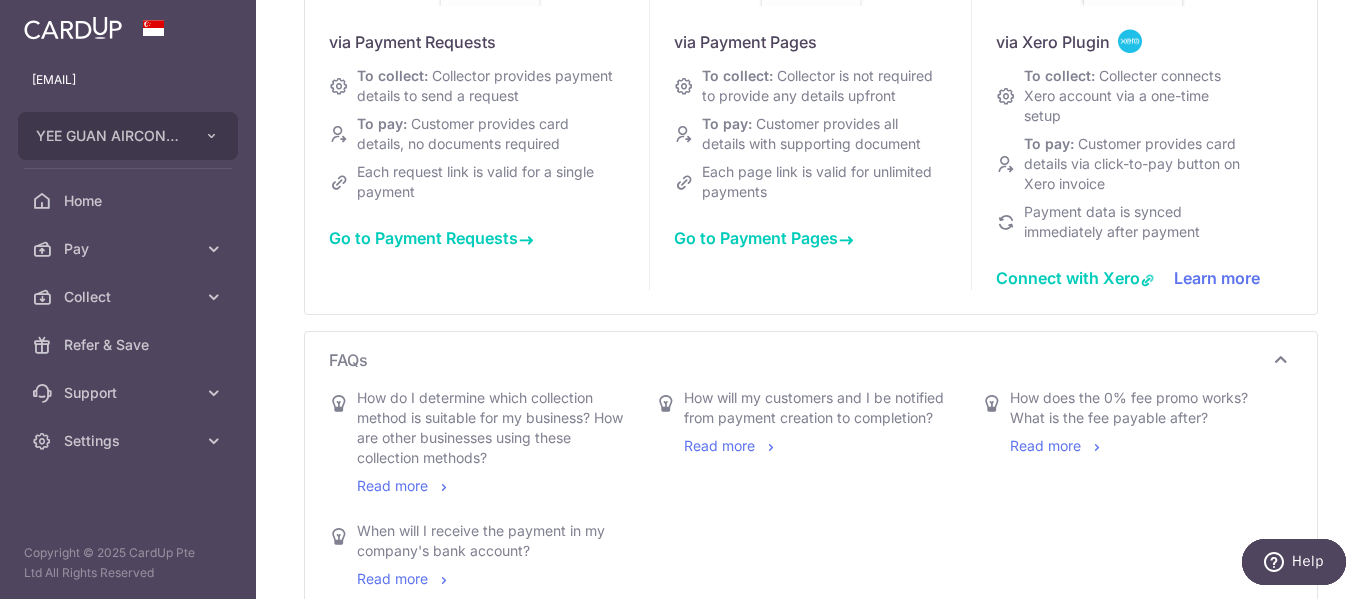 click on "via Payment Requests
To collect:
Collector provides payment details to send a request
To pay:
Customer provides card details, no documents required
Each request link is valid for a single payment
Go to Payment Requests" at bounding box center [489, 88] 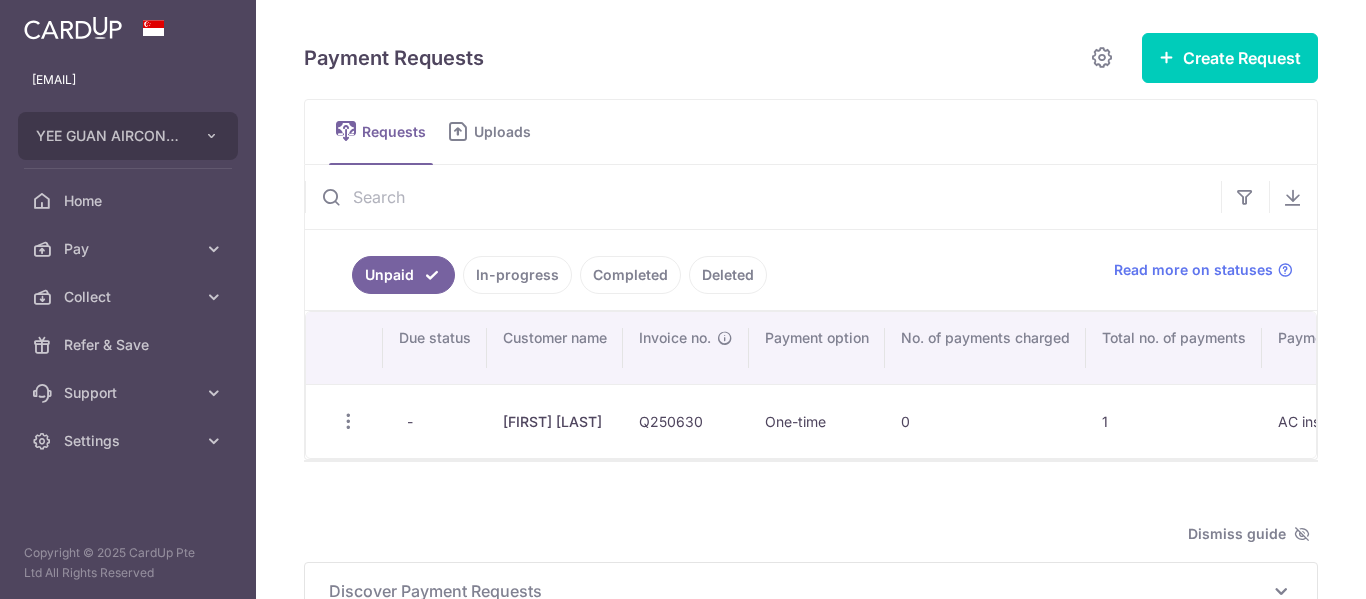 scroll, scrollTop: 0, scrollLeft: 0, axis: both 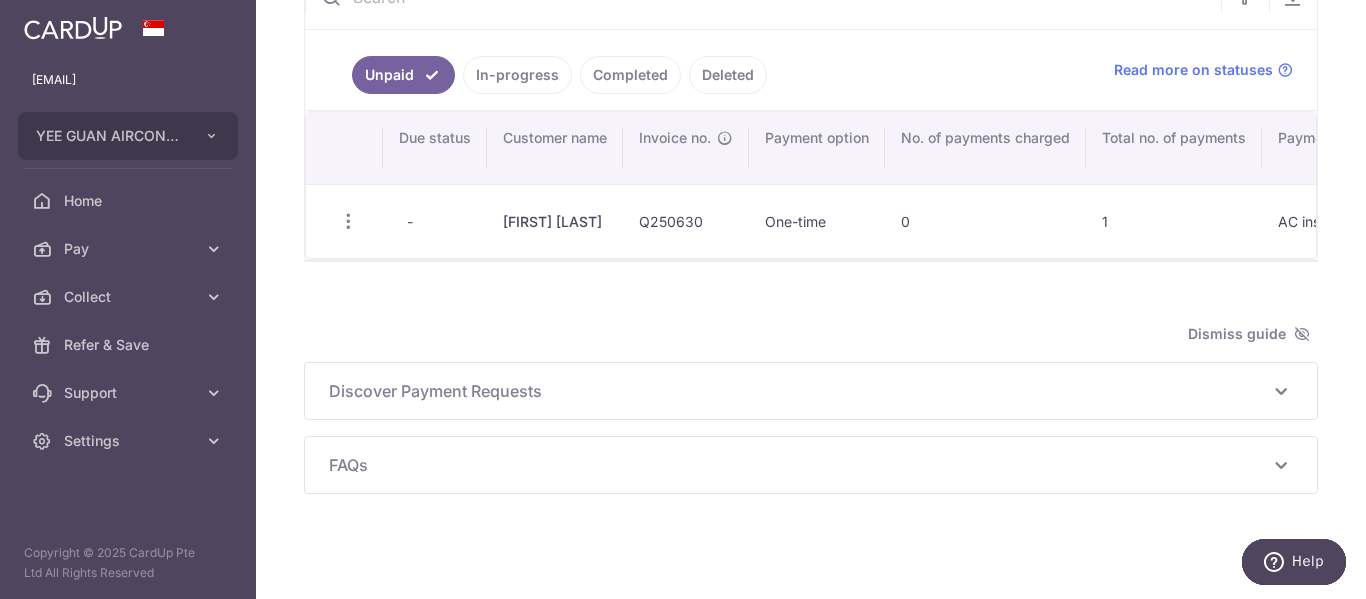 click on "Deleted" at bounding box center (728, 75) 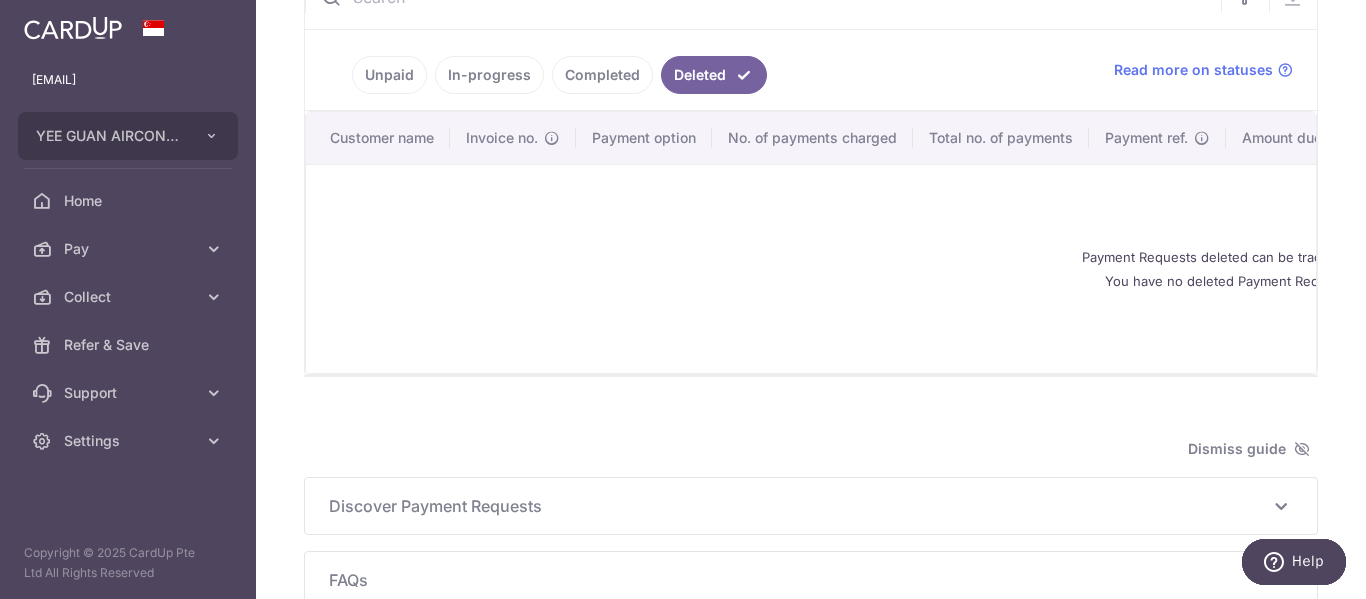 click on "Unpaid" at bounding box center [389, 75] 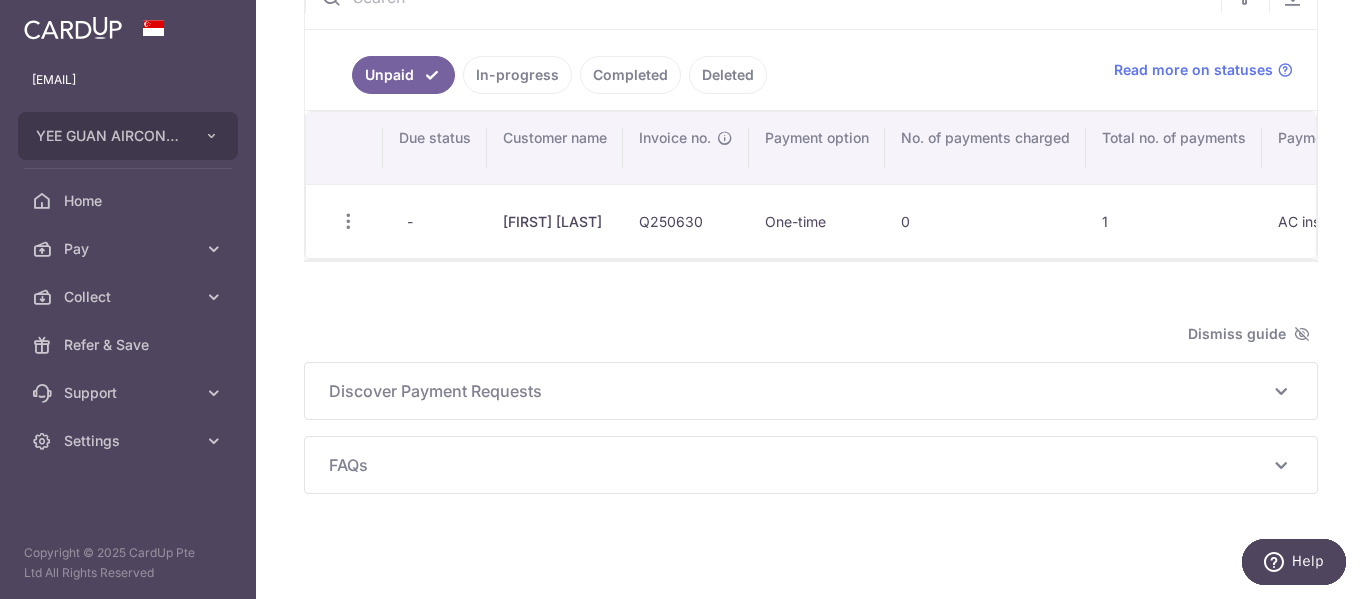 click on "1" at bounding box center [1174, 221] 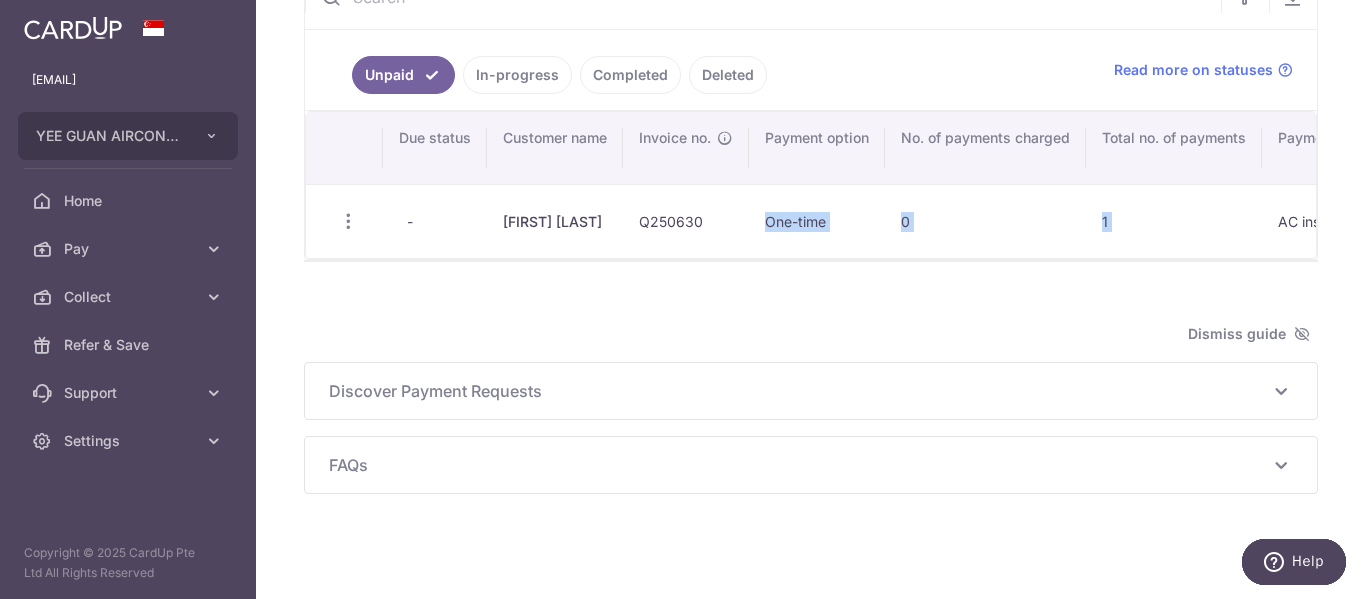 drag, startPoint x: 1283, startPoint y: 219, endPoint x: 741, endPoint y: 203, distance: 542.2361 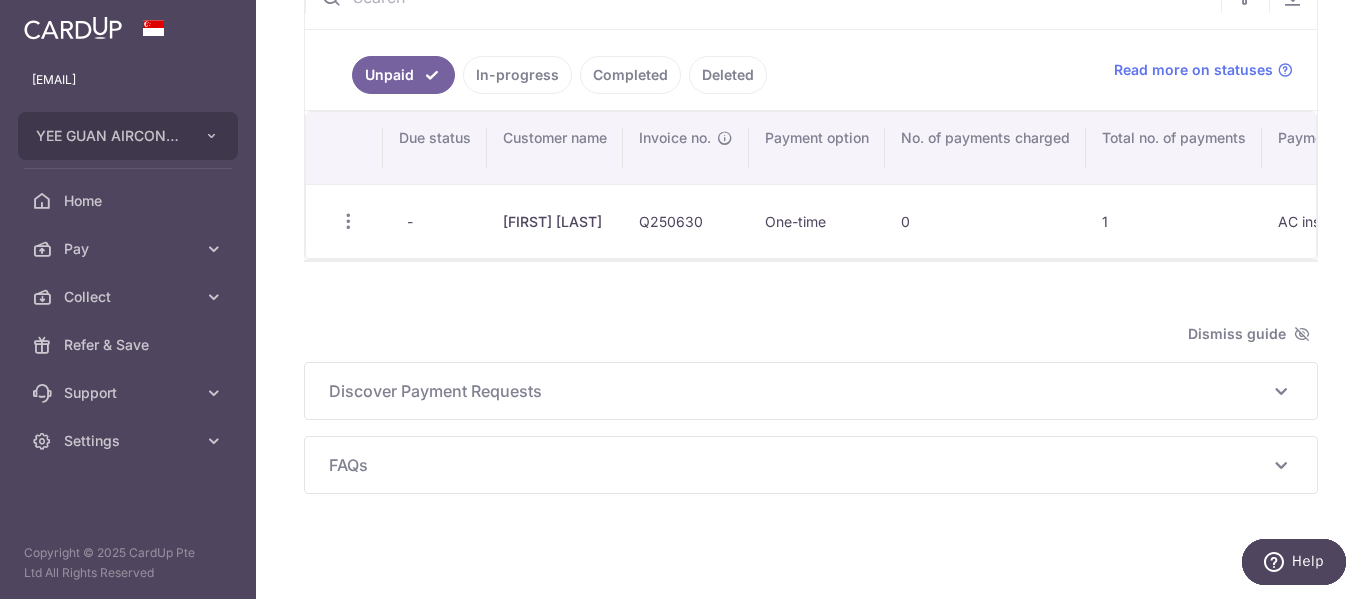 click on "Payment Requests
Create Request
Single Request
Multiple Requests
Requests
Uploads
Unpaid" at bounding box center [811, 163] 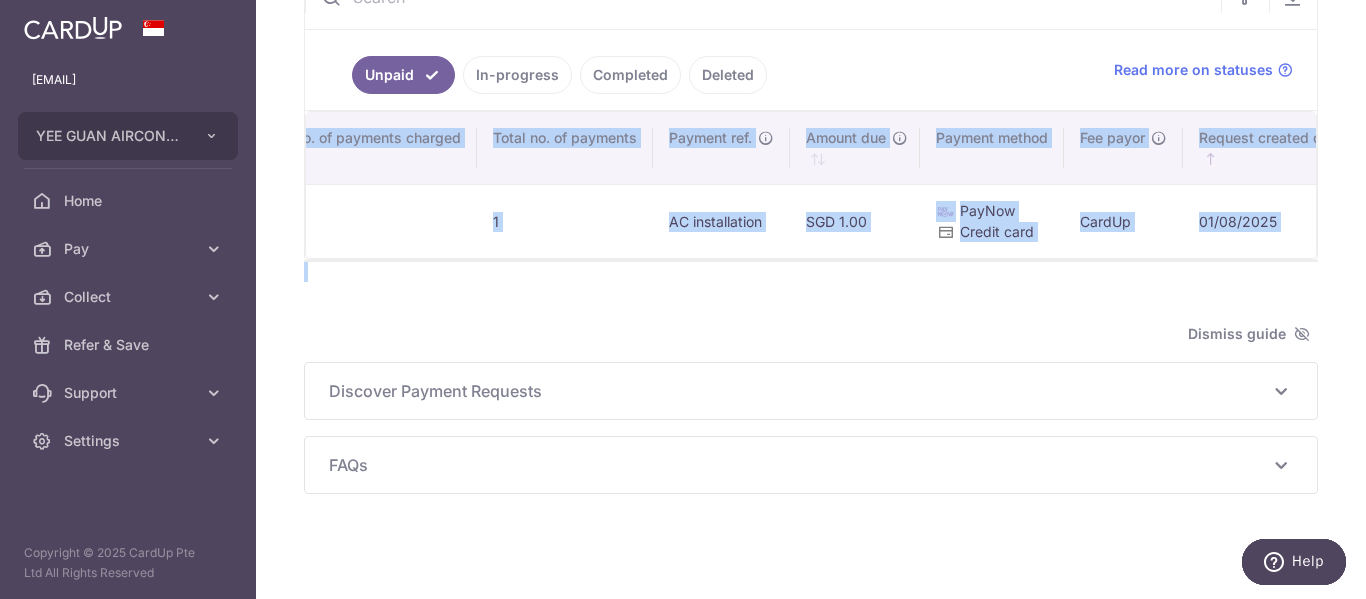 scroll, scrollTop: 0, scrollLeft: 646, axis: horizontal 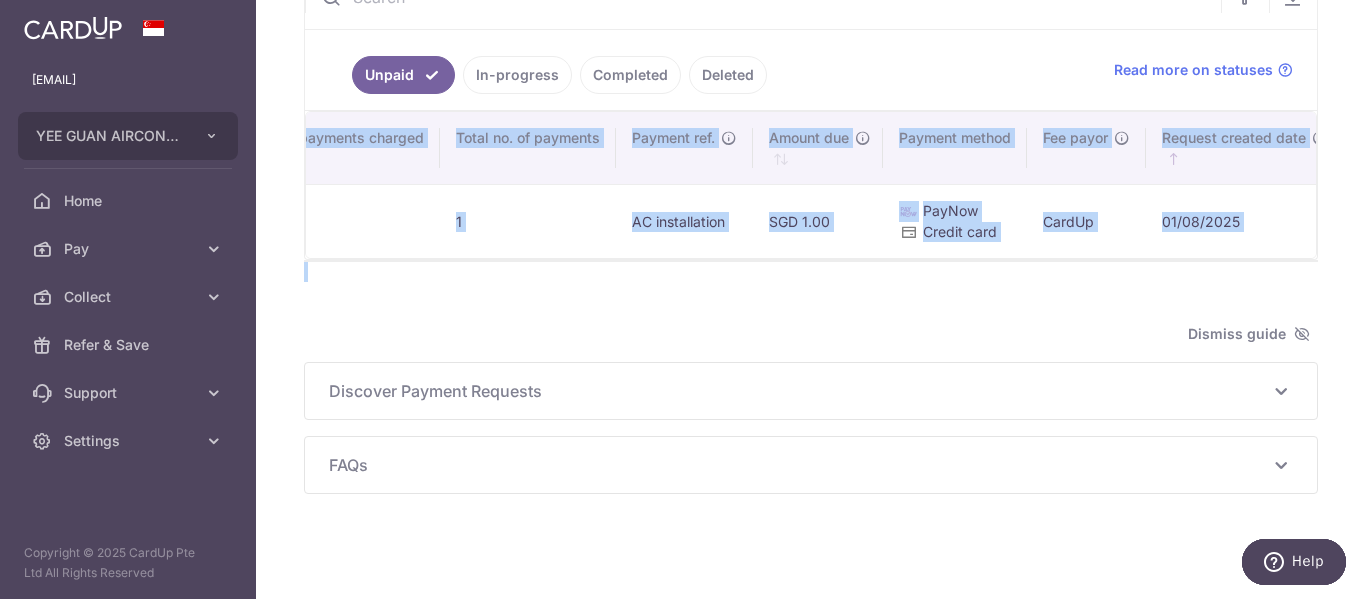 click on "Credit card" at bounding box center [960, 231] 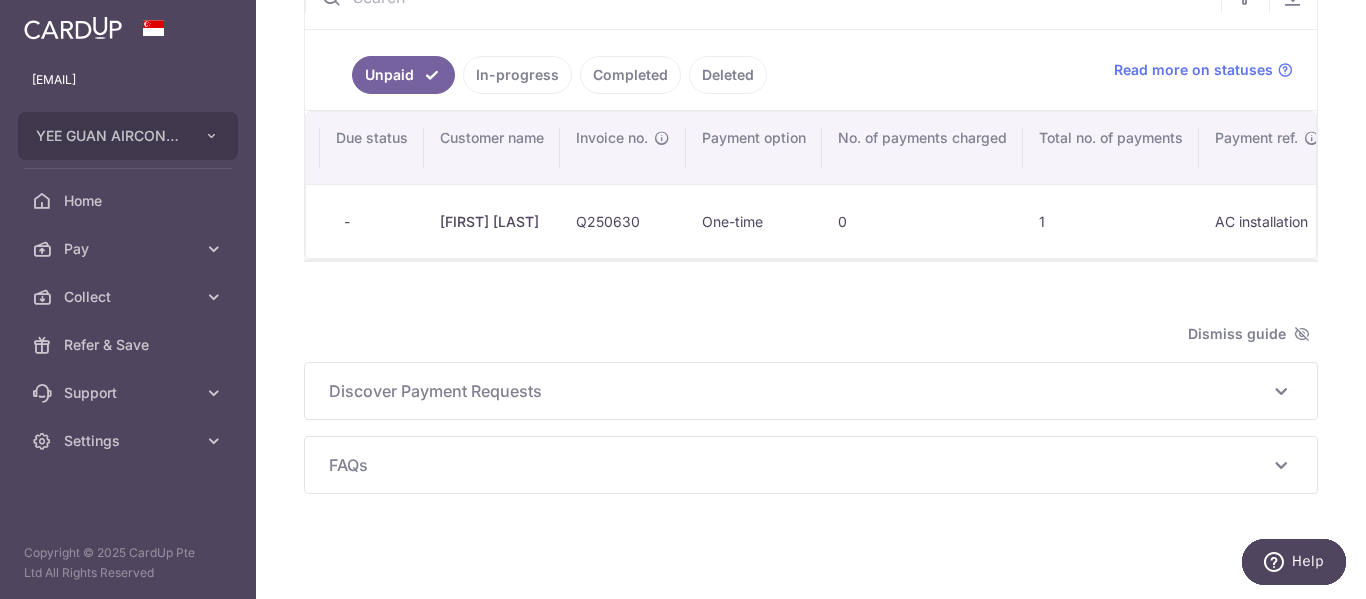 scroll, scrollTop: 0, scrollLeft: 12, axis: horizontal 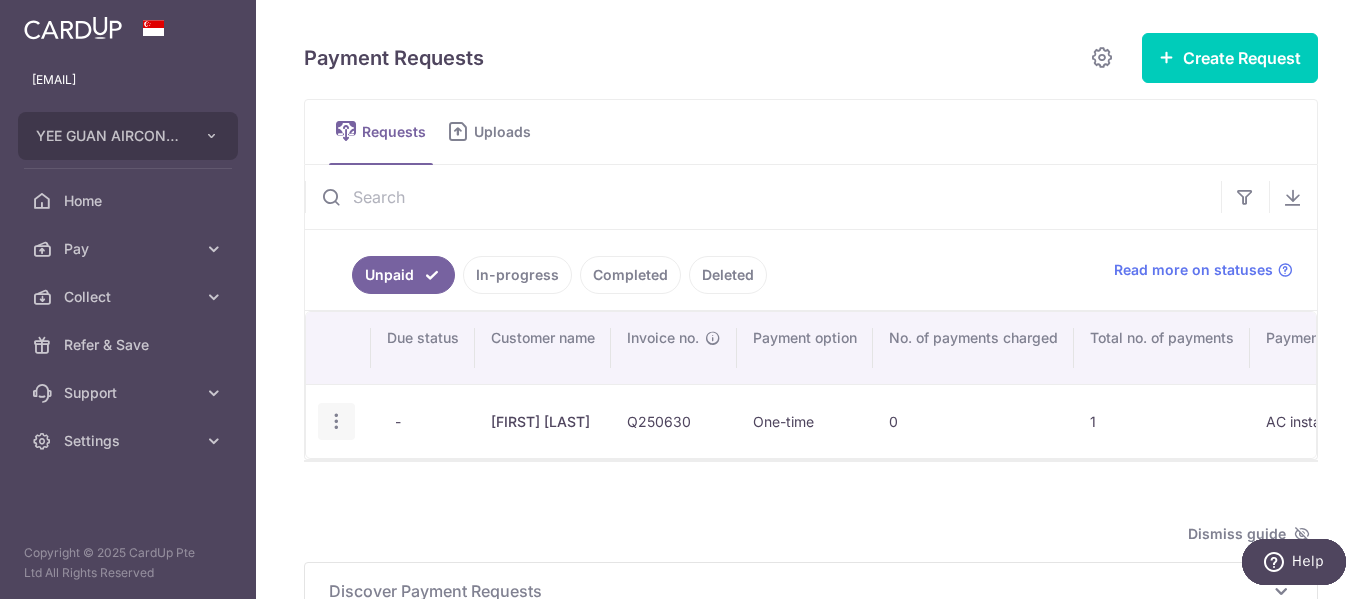 drag, startPoint x: 350, startPoint y: 424, endPoint x: 339, endPoint y: 420, distance: 11.7046995 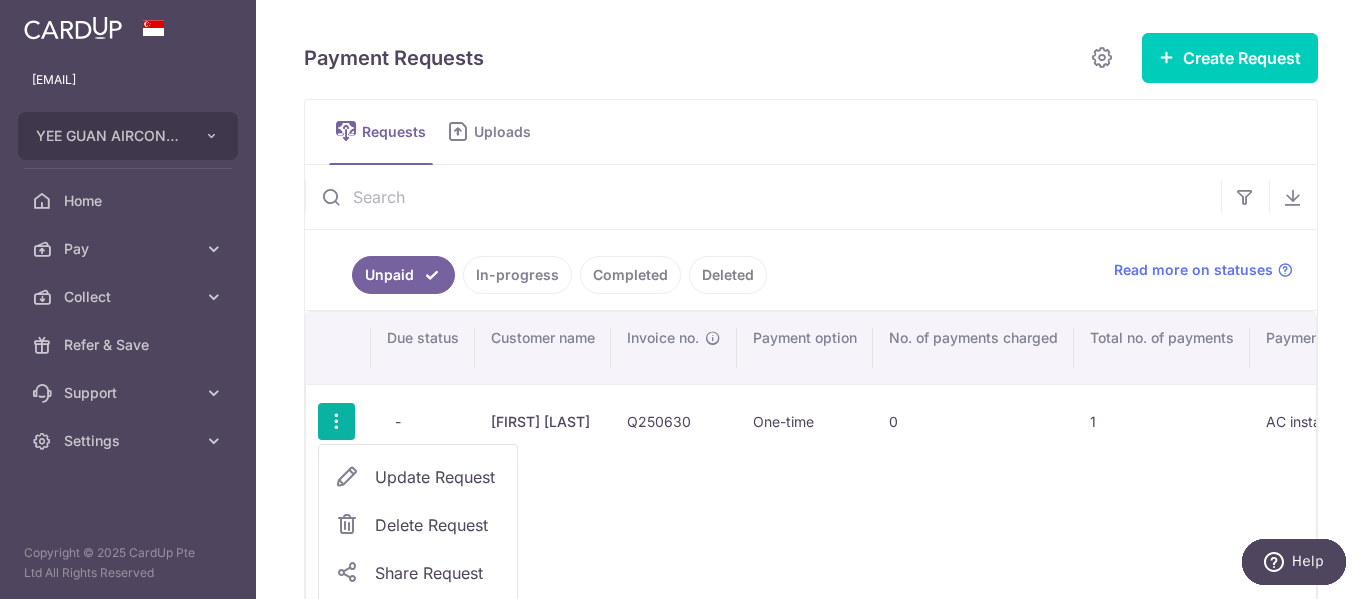 click on "Delete Request" at bounding box center (438, 525) 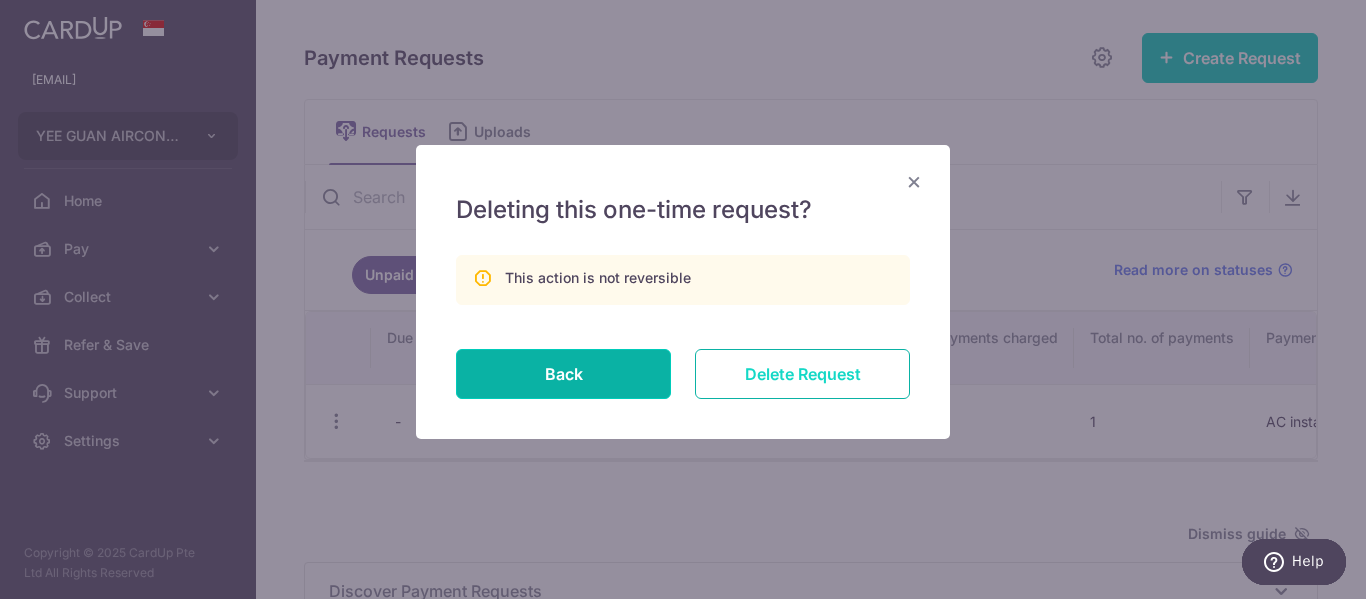 click on "Delete Request" at bounding box center [802, 374] 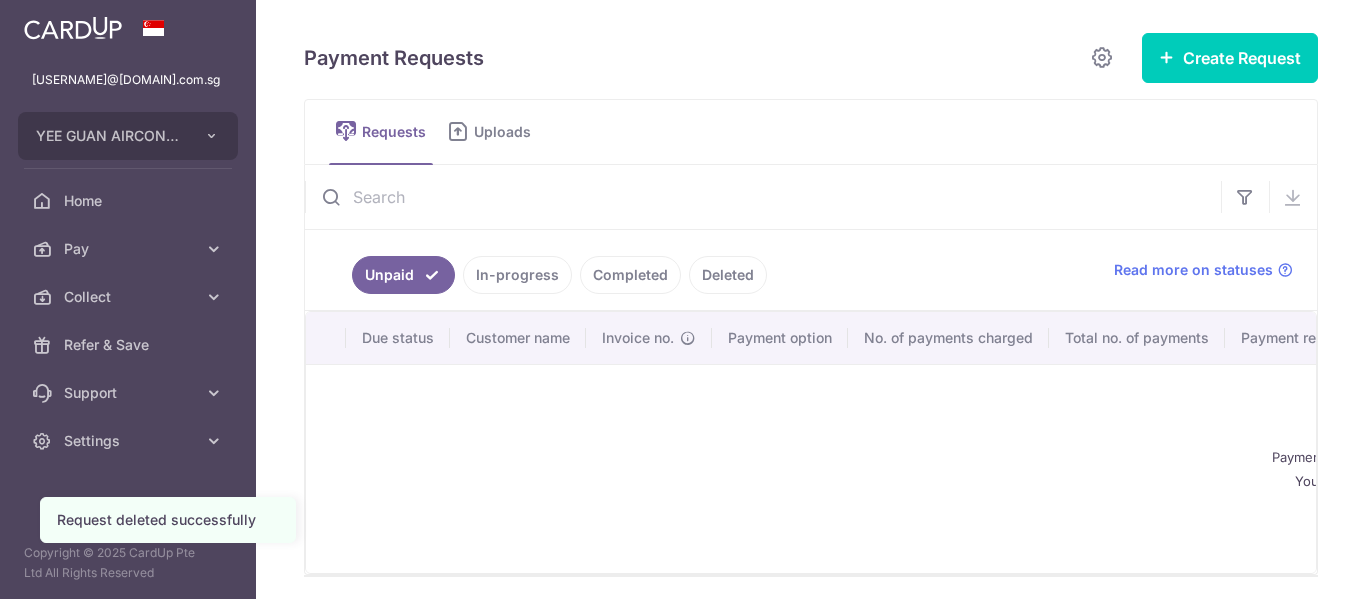 scroll, scrollTop: 0, scrollLeft: 0, axis: both 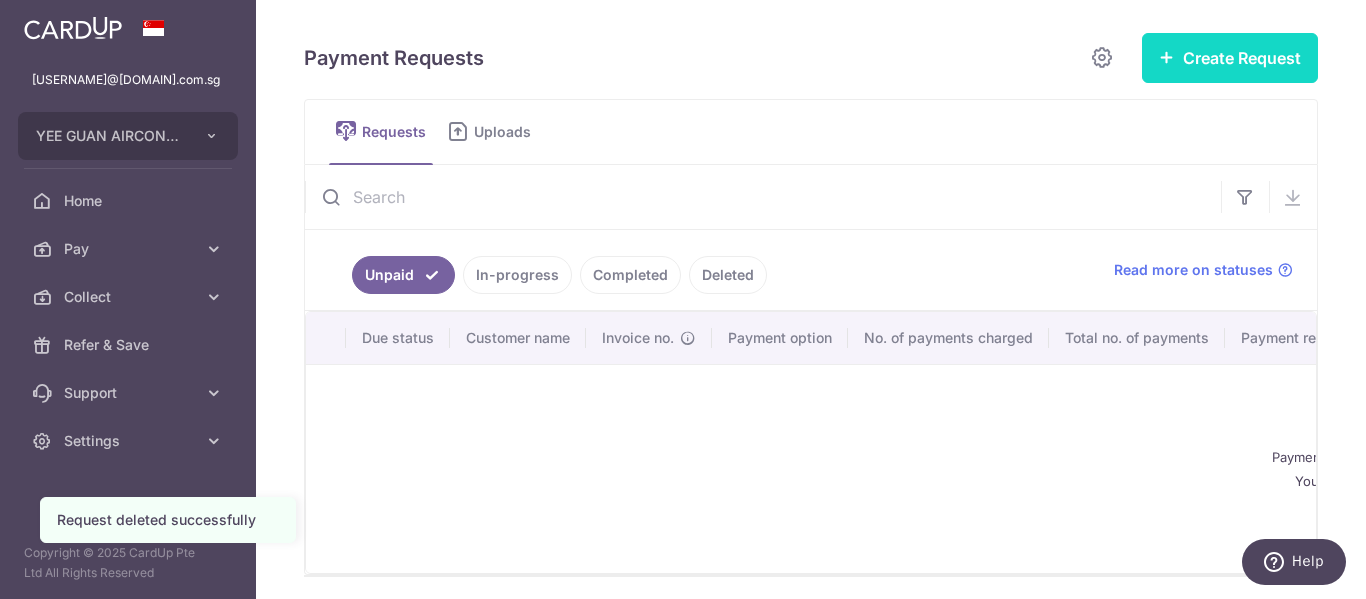 click on "Create Request" at bounding box center (1230, 58) 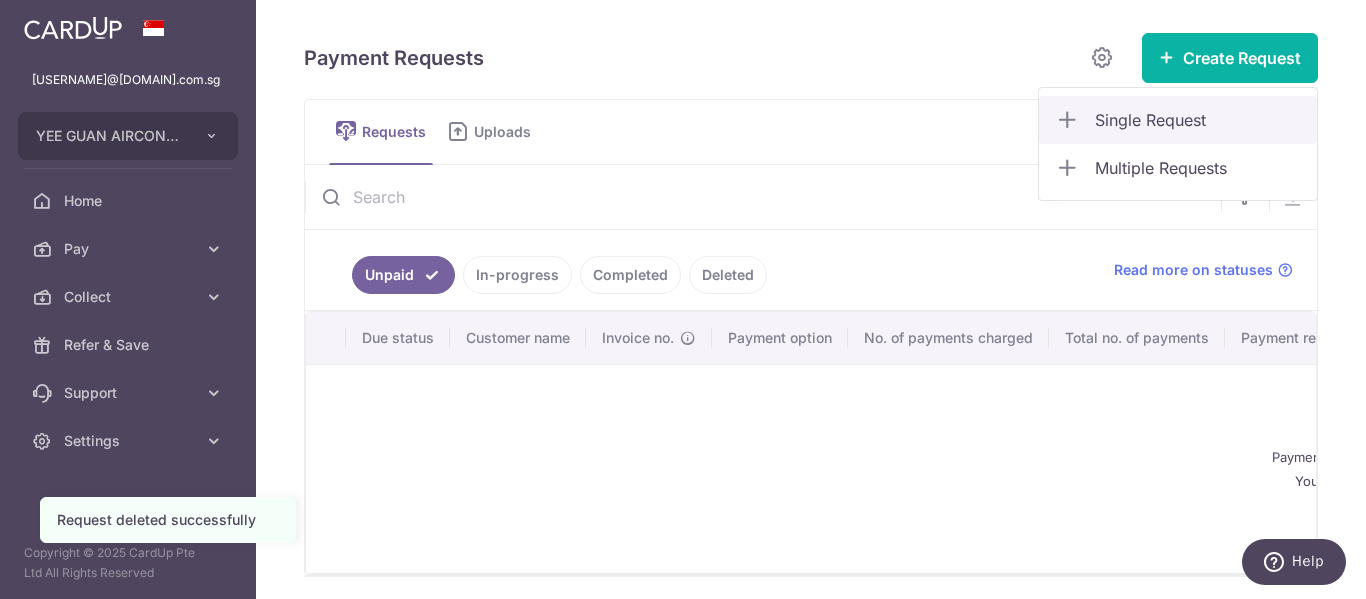 click on "Single Request" at bounding box center (1198, 120) 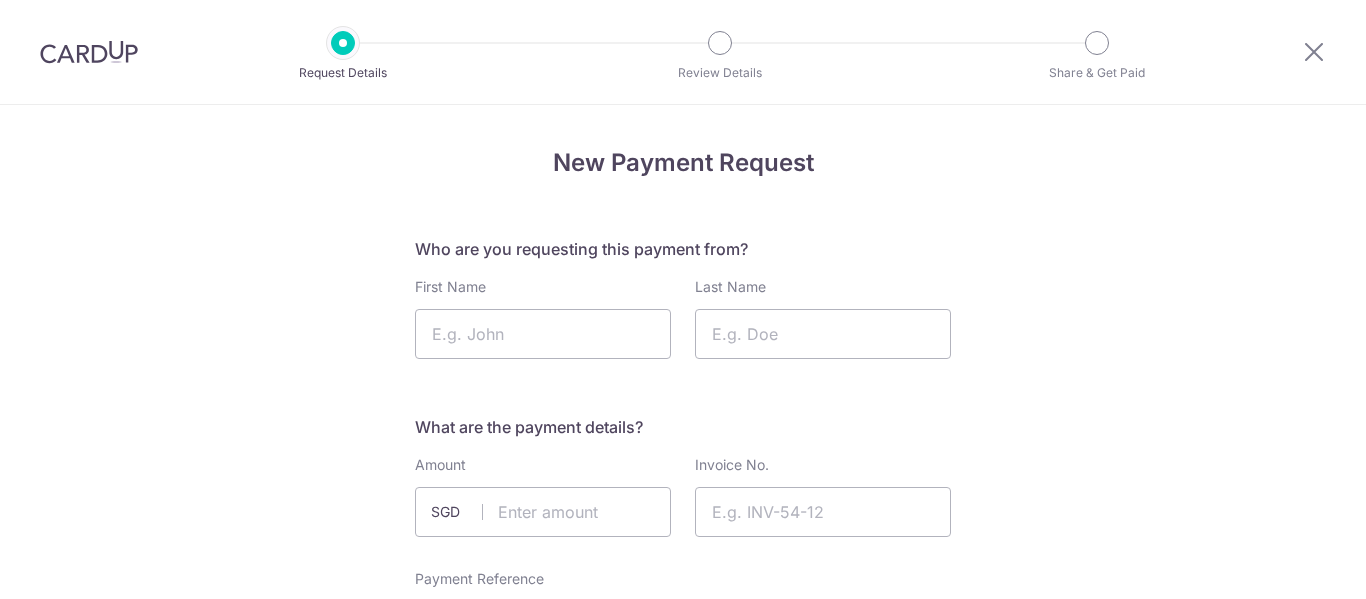 scroll, scrollTop: 0, scrollLeft: 0, axis: both 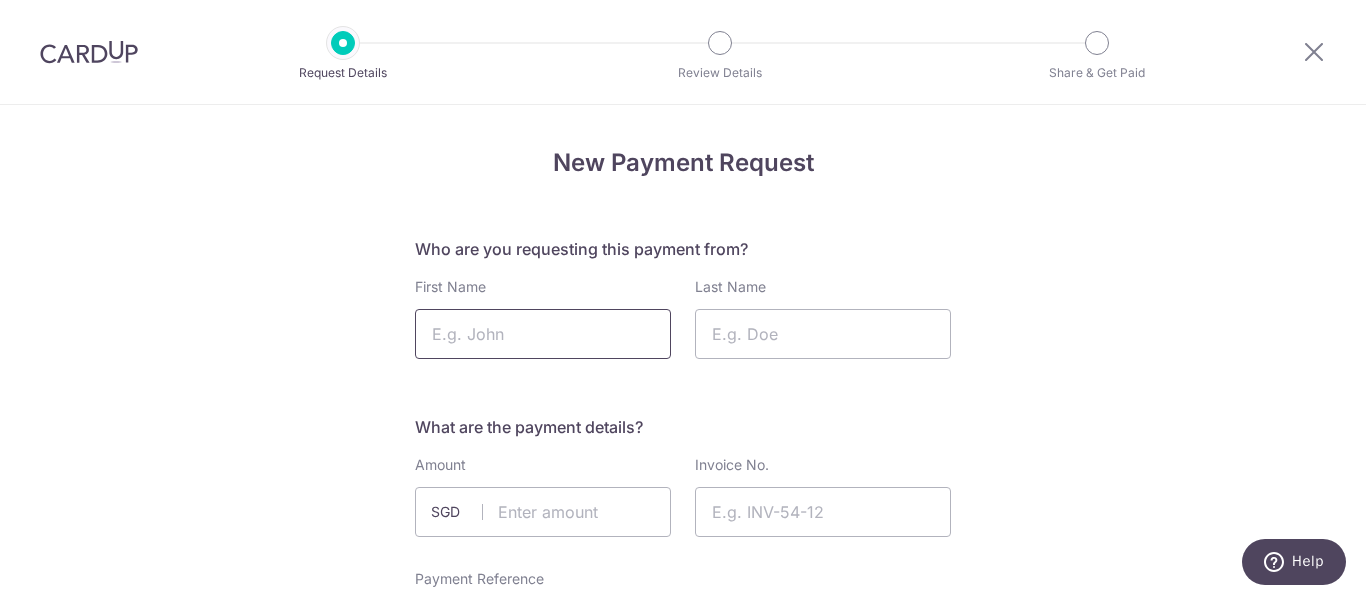 click on "First Name" at bounding box center [543, 334] 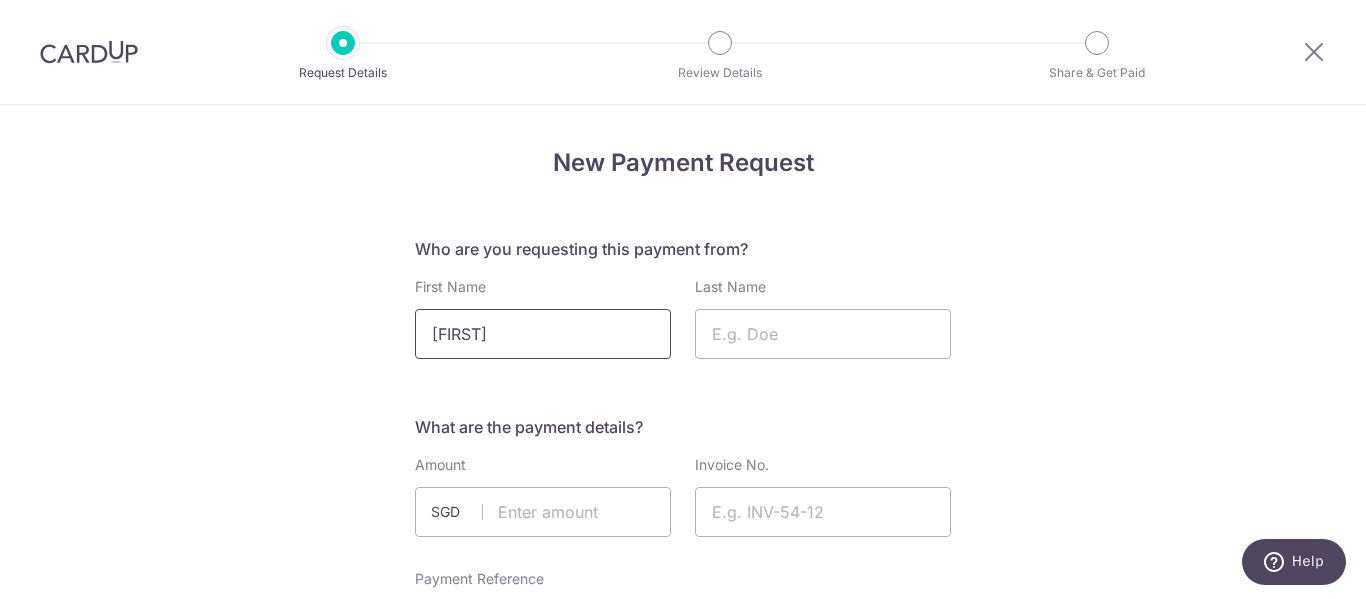 type on "[FIRST]" 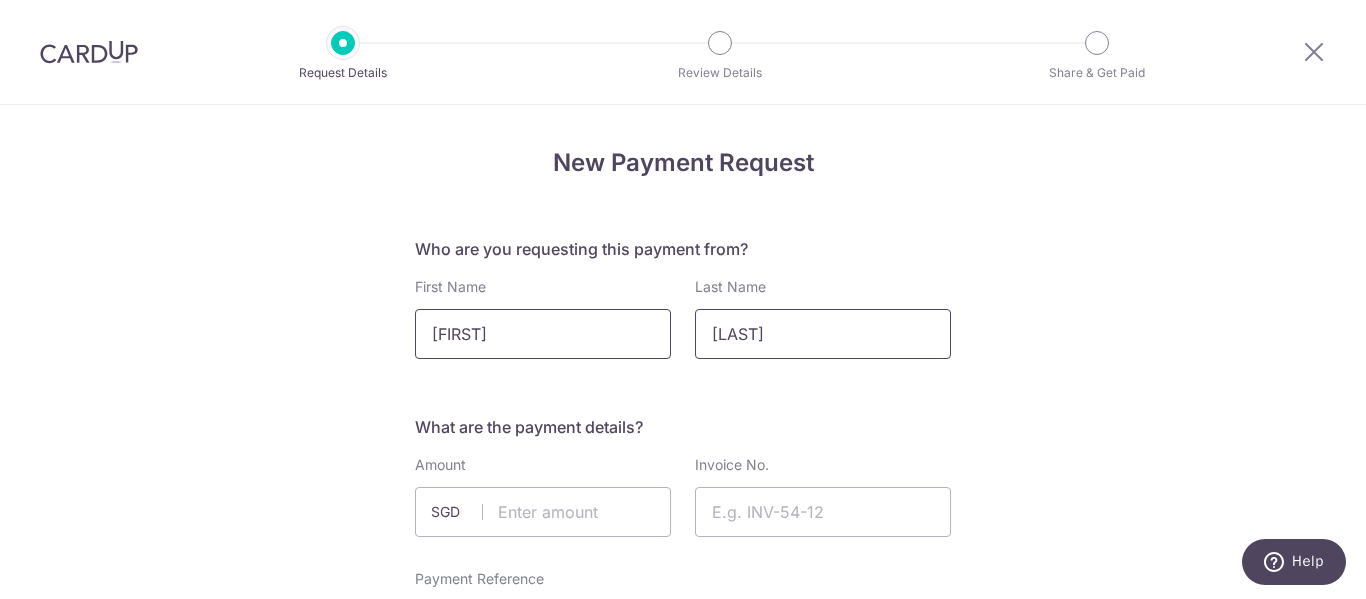 scroll, scrollTop: 200, scrollLeft: 0, axis: vertical 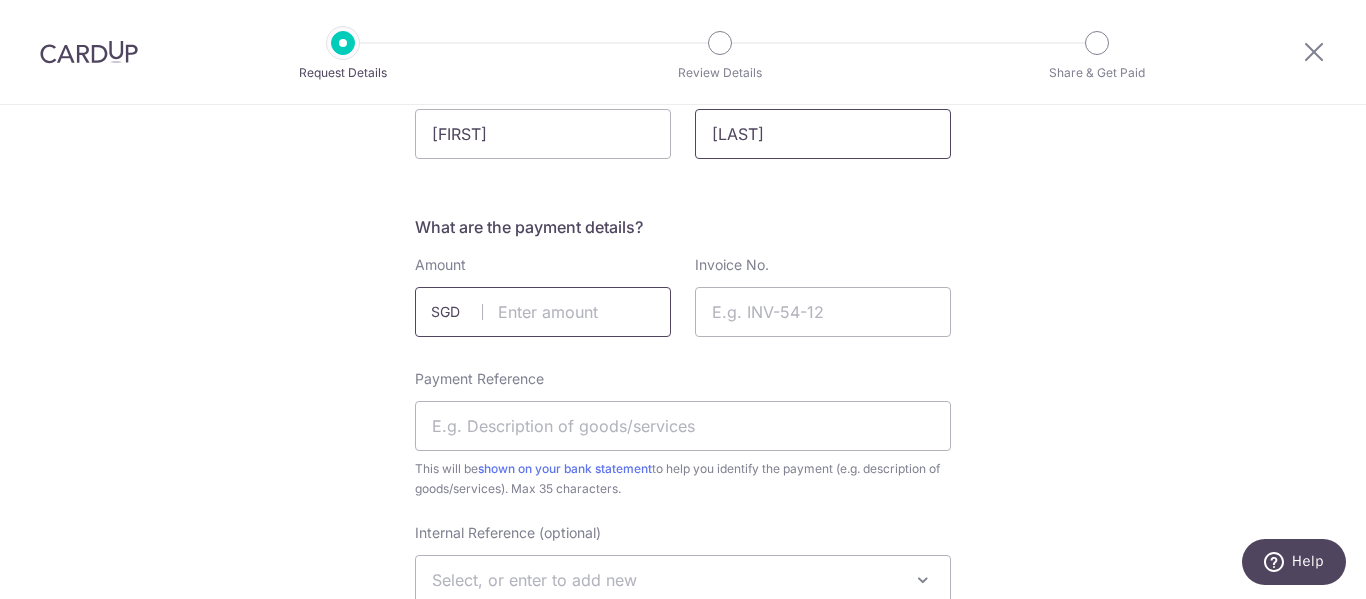 type on "[LAST]" 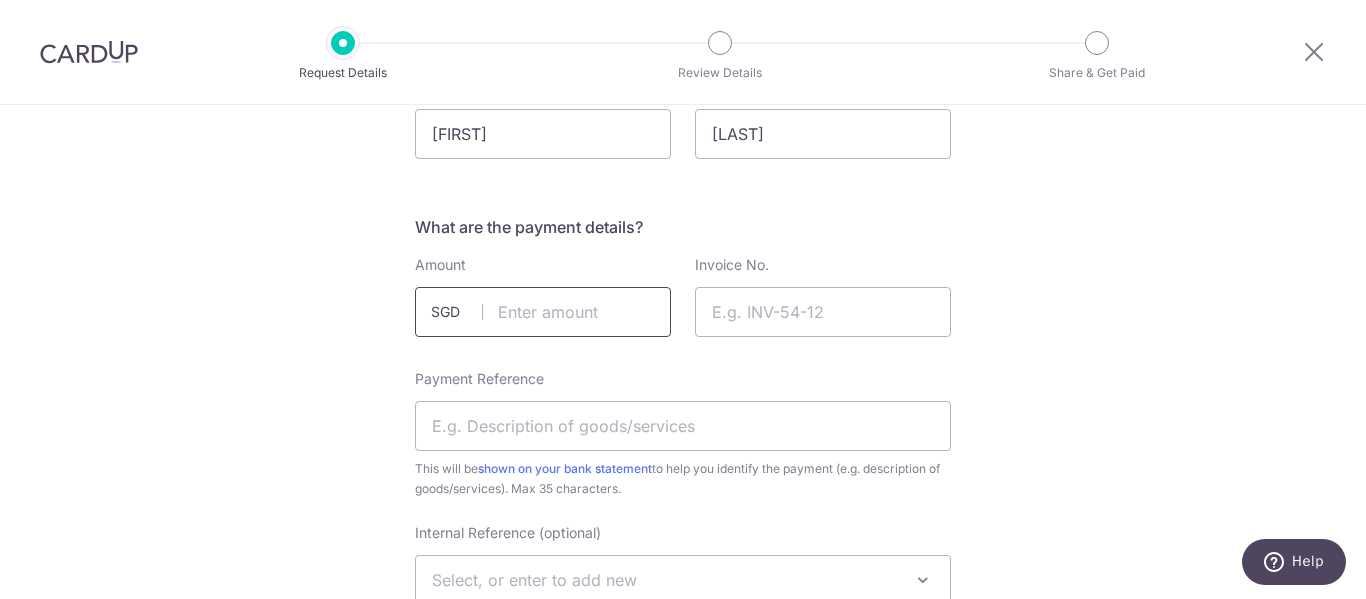 click at bounding box center (543, 312) 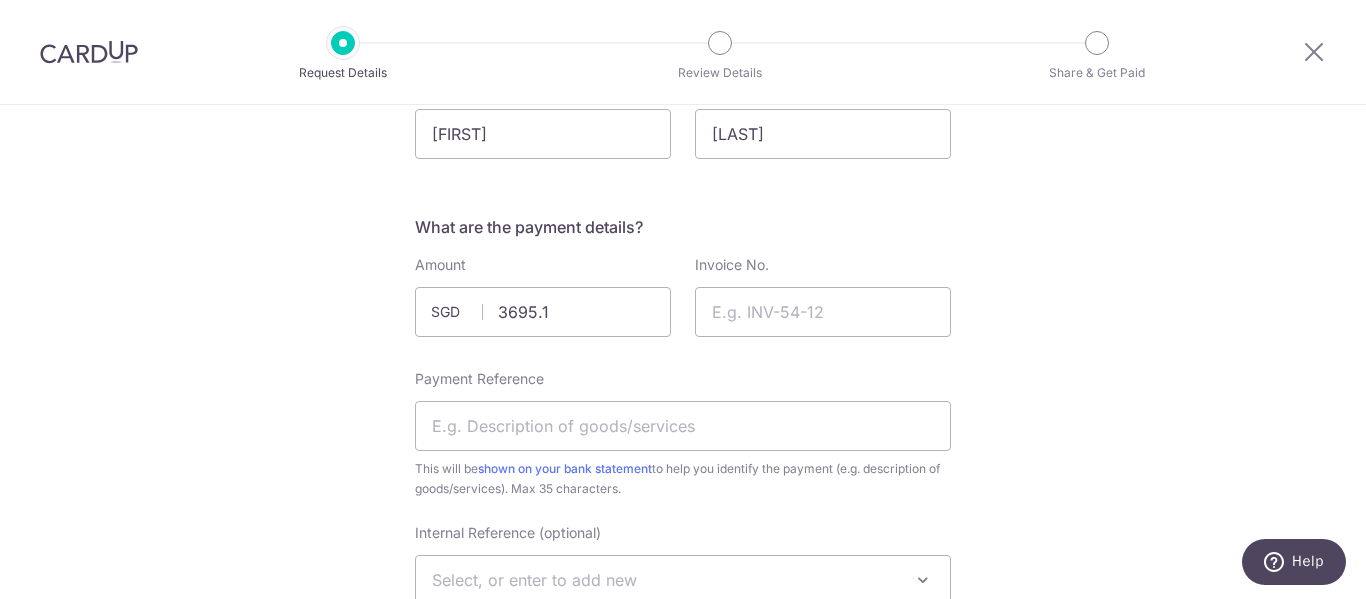 type on "3695.10" 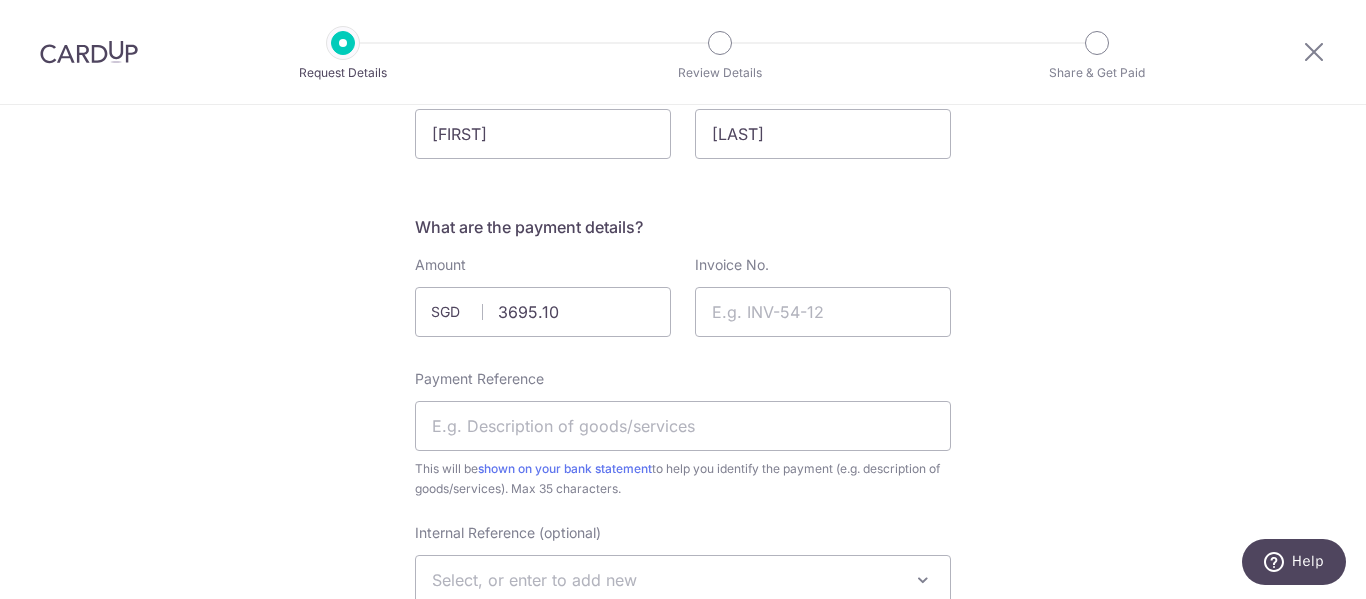 click on "New Payment Request
Who are you requesting this payment from?
First Name
[FIRST]
Last Name
[LAST]
What are the payment details?
Amount
[NUMBER]
SGD
Invoice No.
Payment Reference
This will be  shown on your bank statement" at bounding box center (683, 1079) 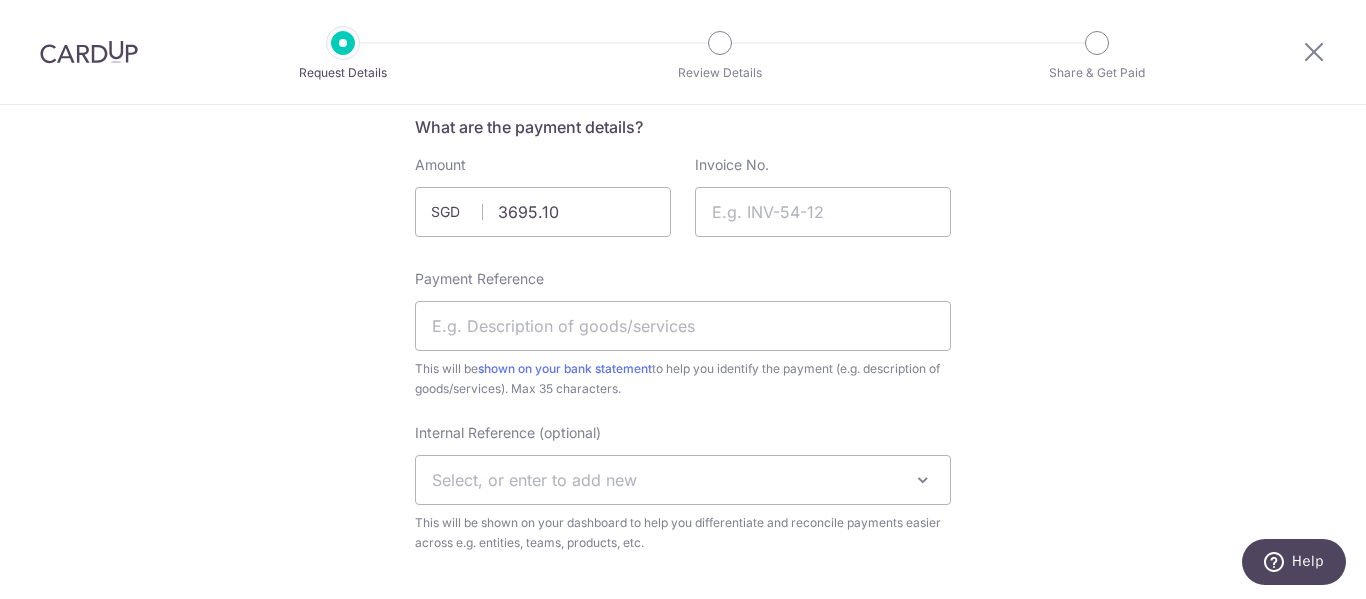 scroll, scrollTop: 400, scrollLeft: 0, axis: vertical 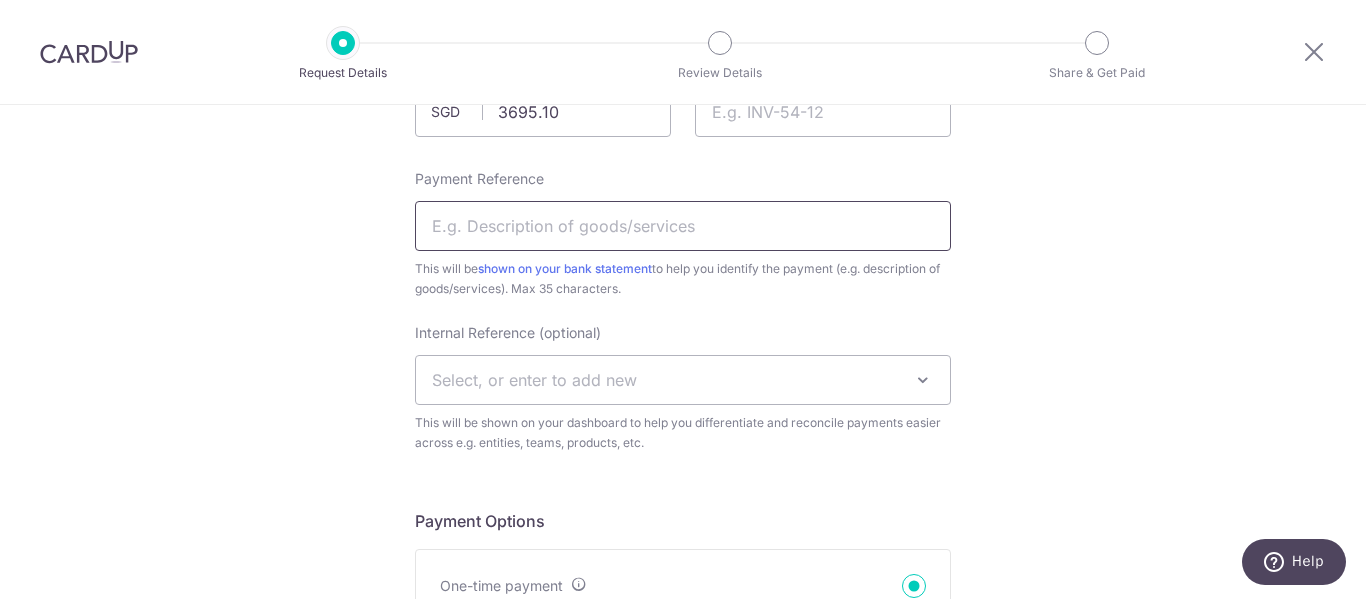 click on "Payment Reference" at bounding box center (683, 226) 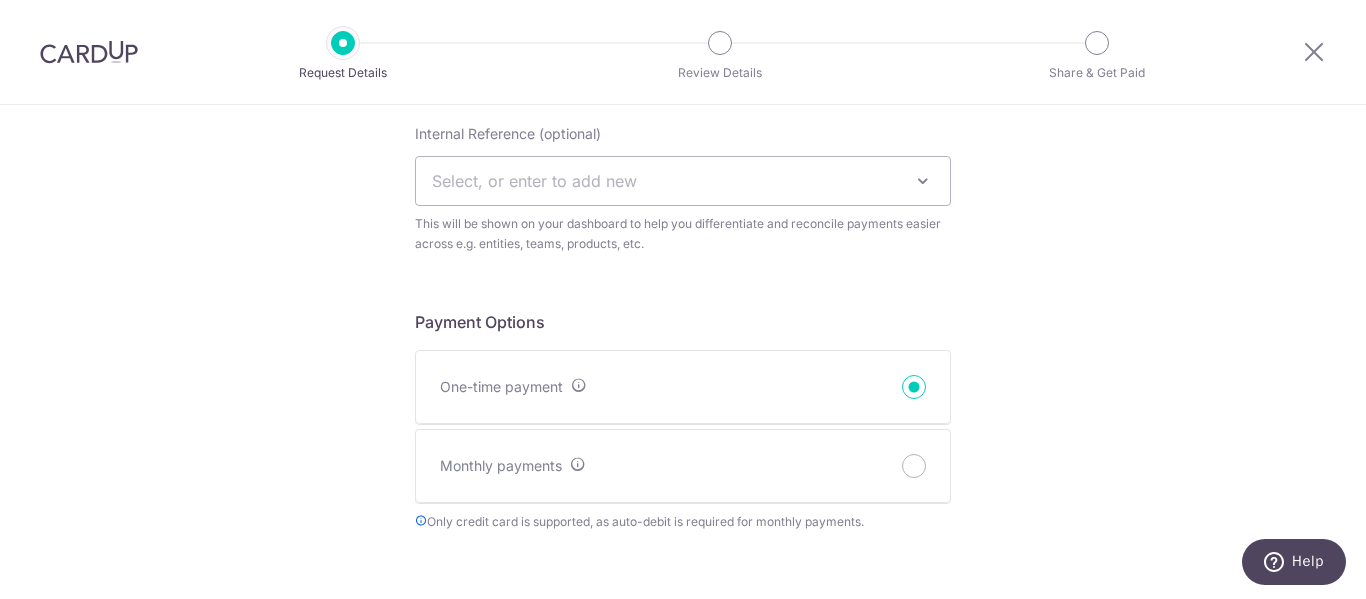 scroll, scrollTop: 600, scrollLeft: 0, axis: vertical 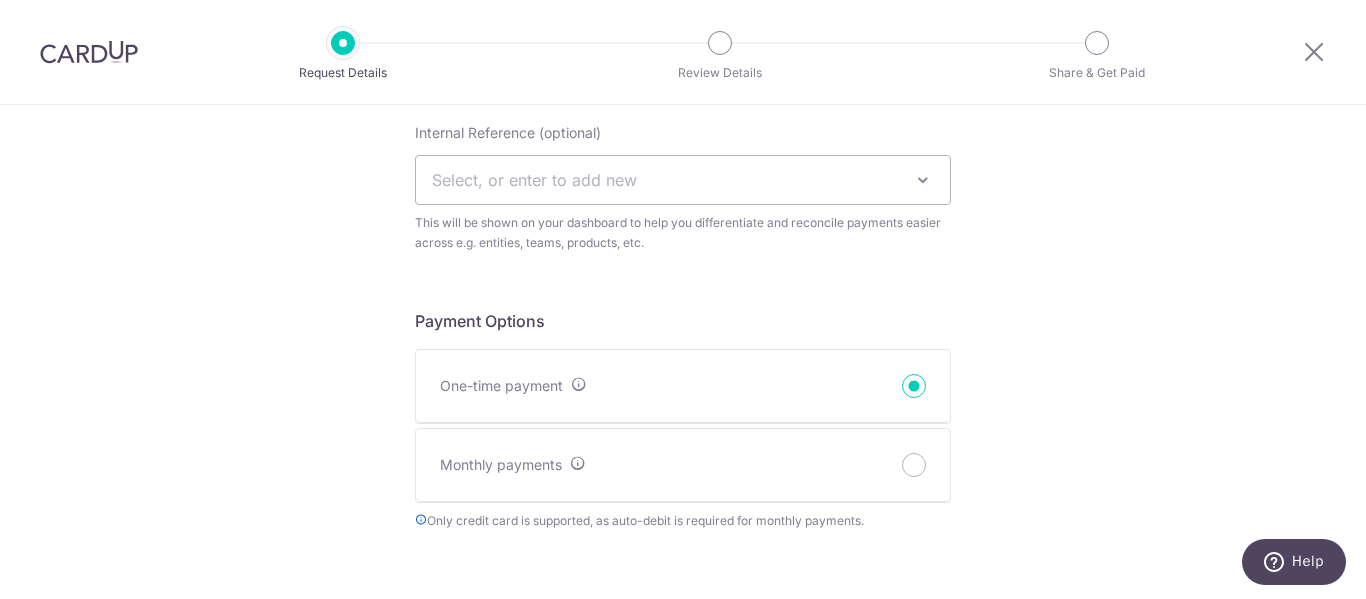 click on "Select, or enter to add new" at bounding box center (683, 180) 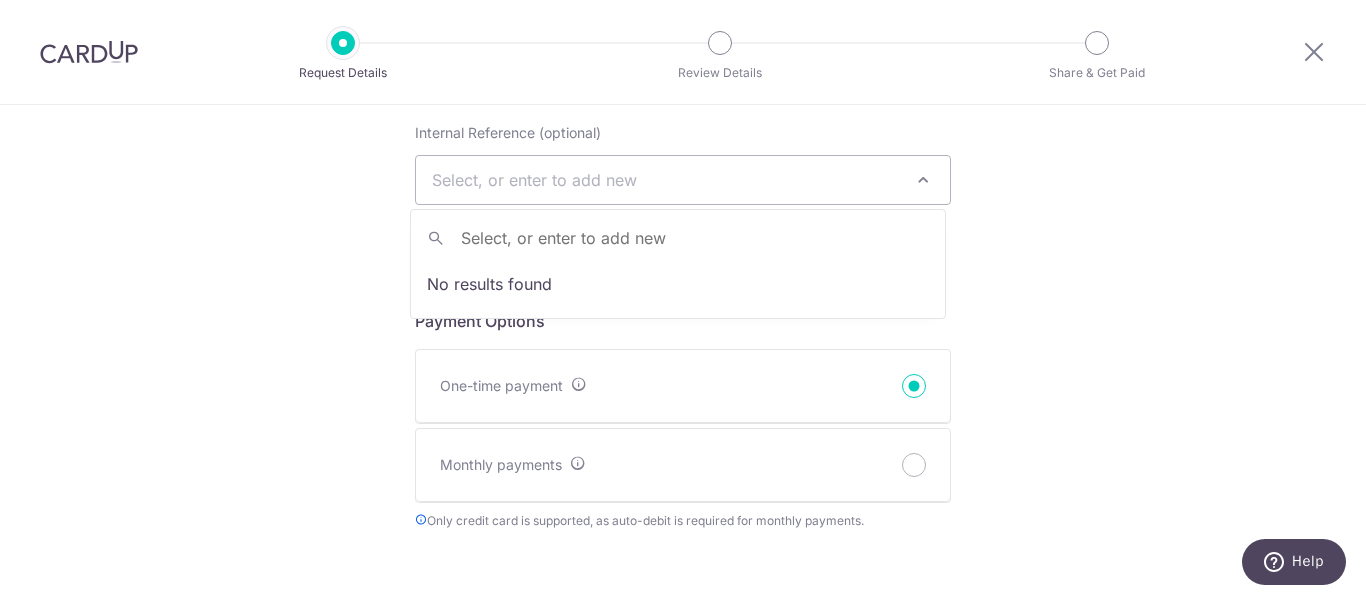 click on "New Payment Request
Who are you requesting this payment from?
First Name
Danial
Last Name
Cheah
What are the payment details?
Amount
3695.10
SGD
Invoice No.
Payment Reference
AC installation
This will be  shown on your bank statement" at bounding box center (683, 679) 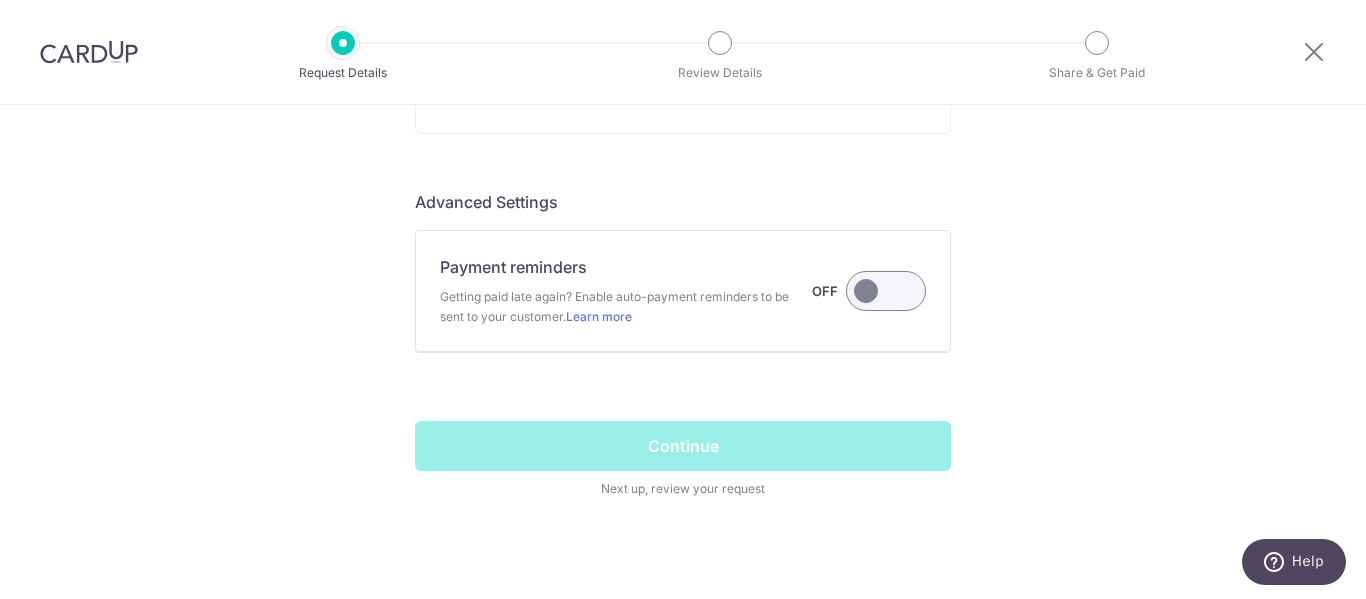 scroll, scrollTop: 1854, scrollLeft: 0, axis: vertical 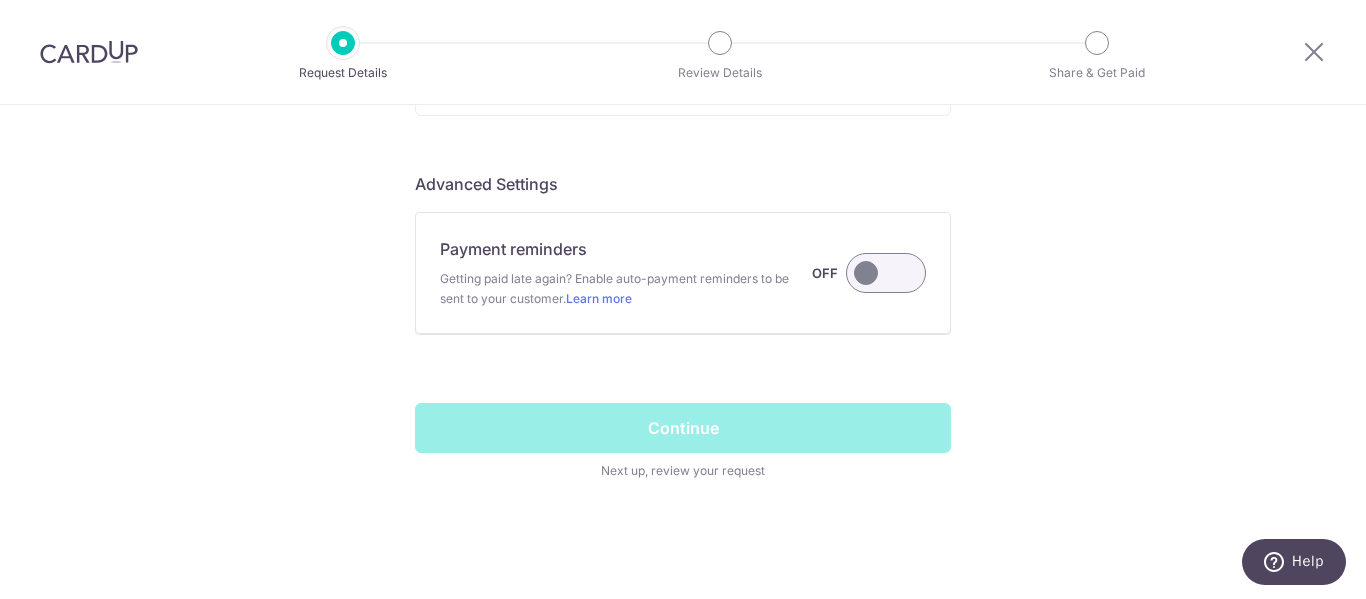 click at bounding box center [886, 273] 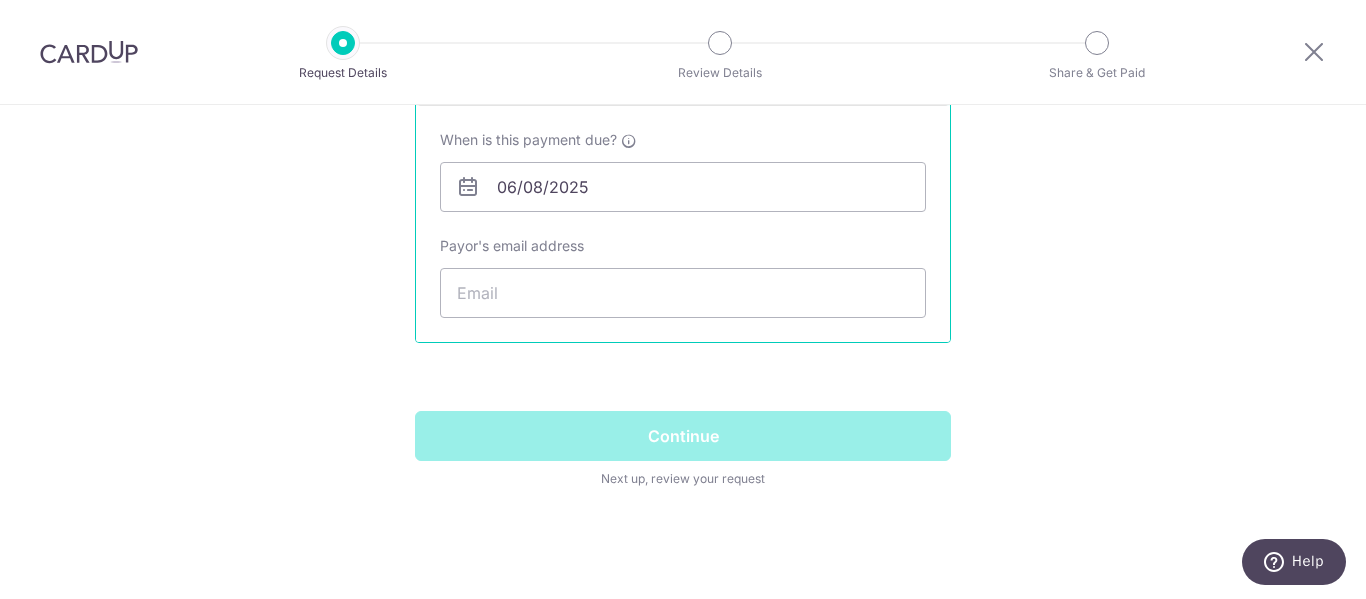 scroll, scrollTop: 2090, scrollLeft: 0, axis: vertical 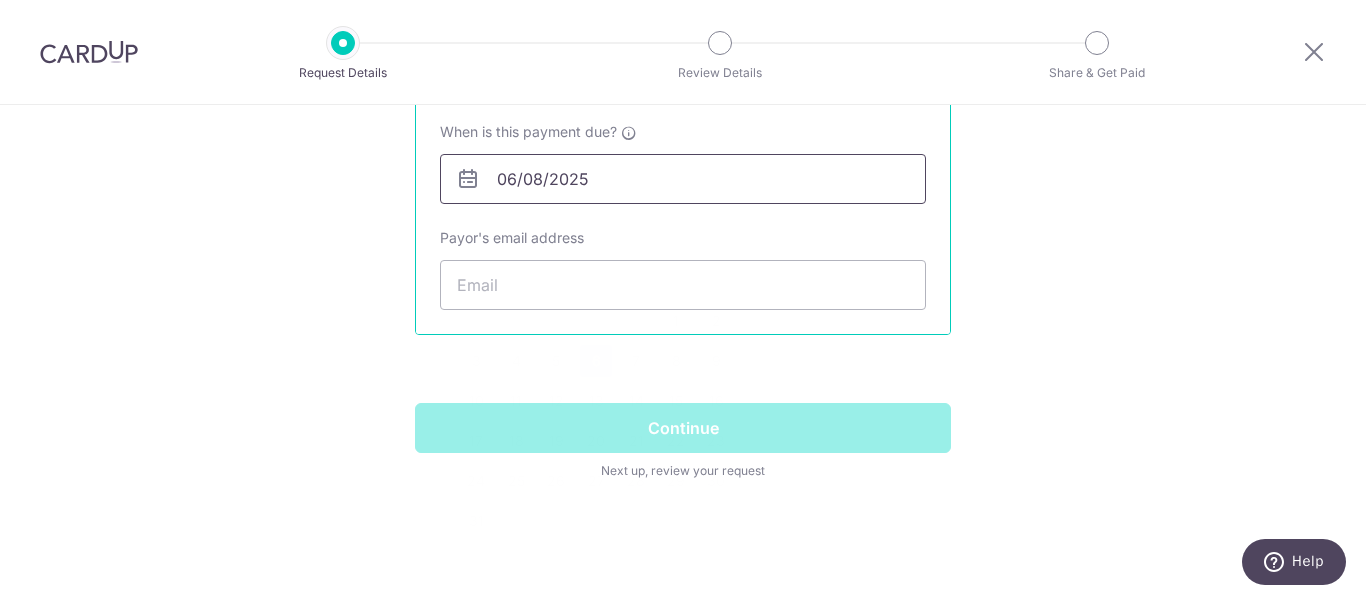 click on "06/08/2025" at bounding box center (683, 179) 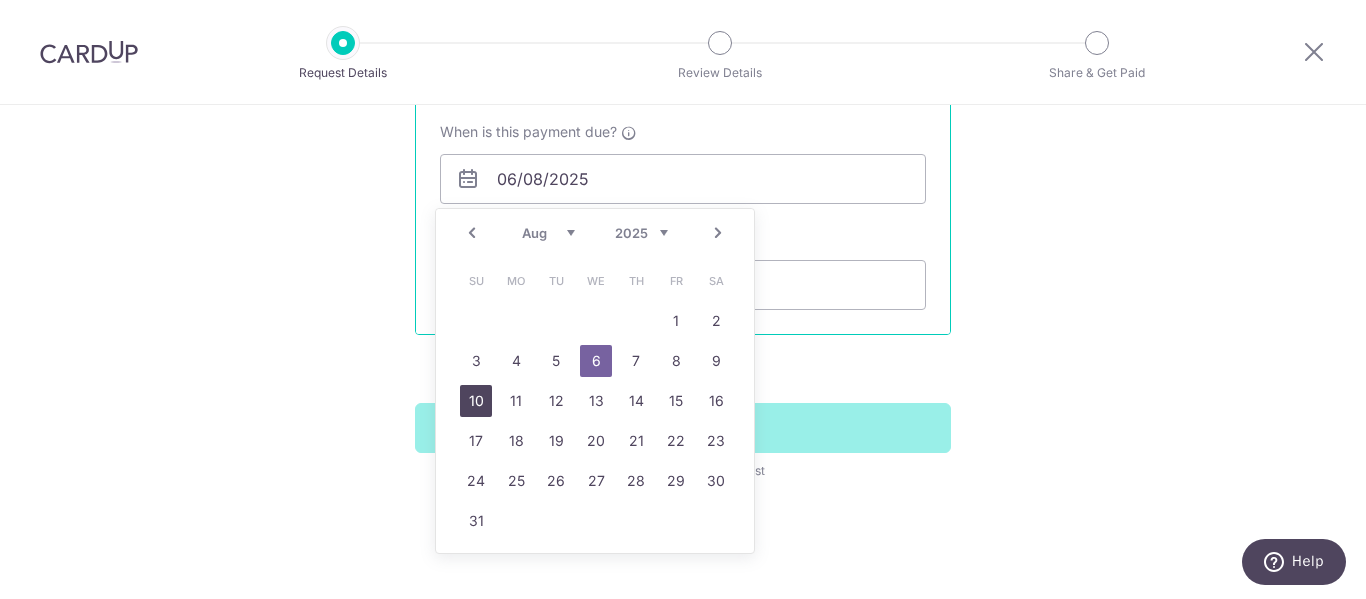 click on "10" at bounding box center [476, 401] 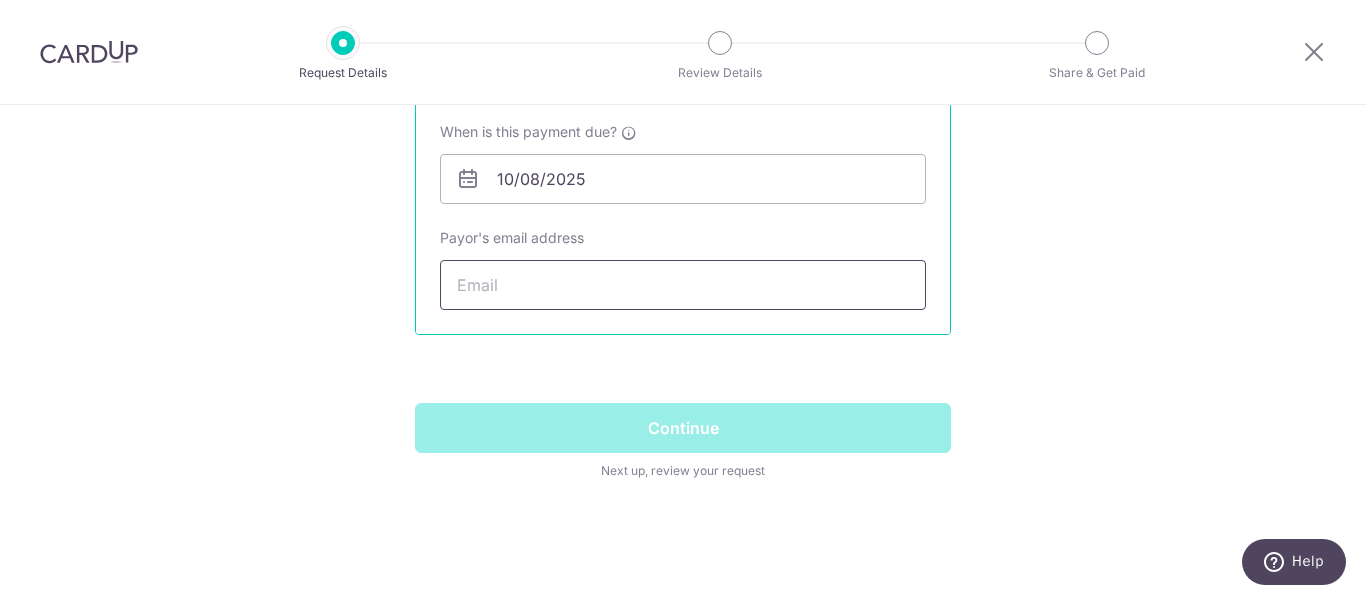click on "Payor's email address" at bounding box center [683, 285] 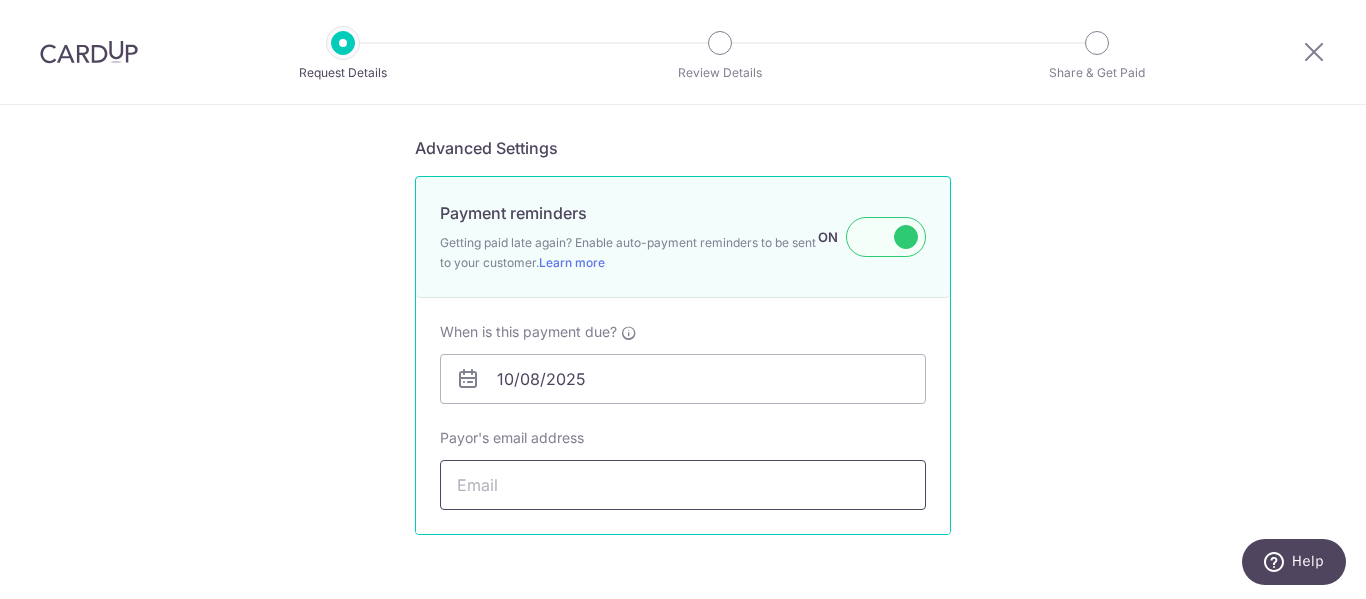 scroll, scrollTop: 1990, scrollLeft: 0, axis: vertical 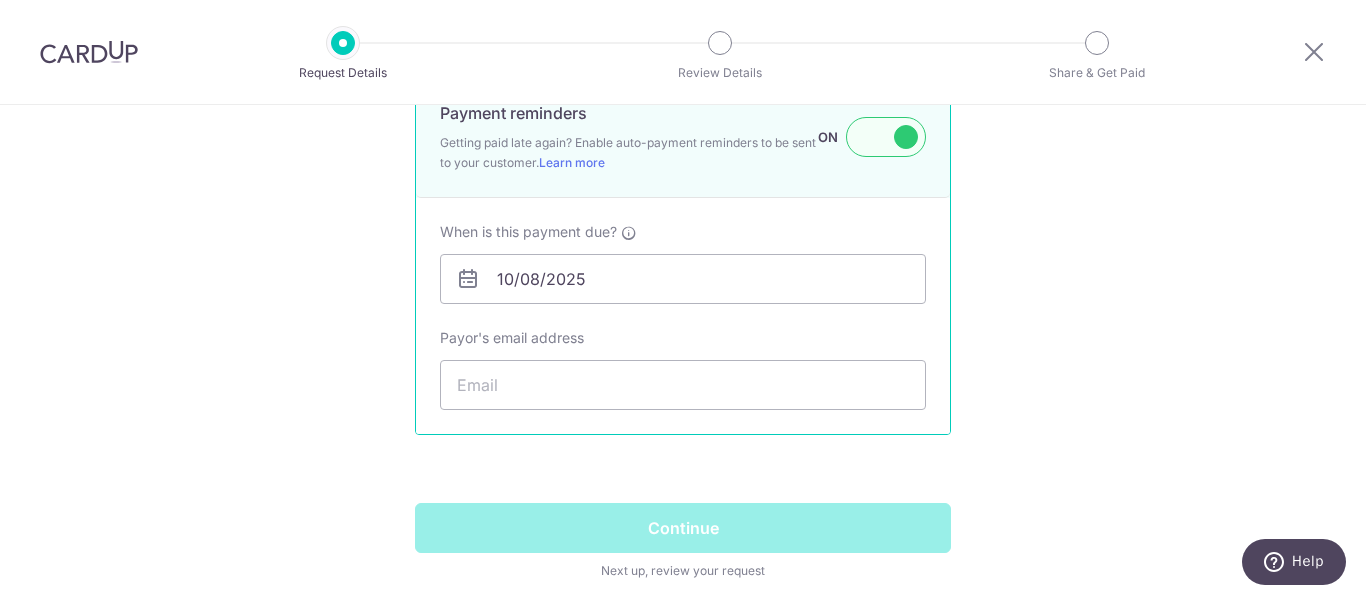 click on "New Payment Request
Who are you requesting this payment from?
First Name
Danial
Last Name
Cheah
What are the payment details?
Amount
3695.10
SGD
Invoice No.
Payment Reference
AC installation
This will be  shown on your bank statement" at bounding box center (683, -593) 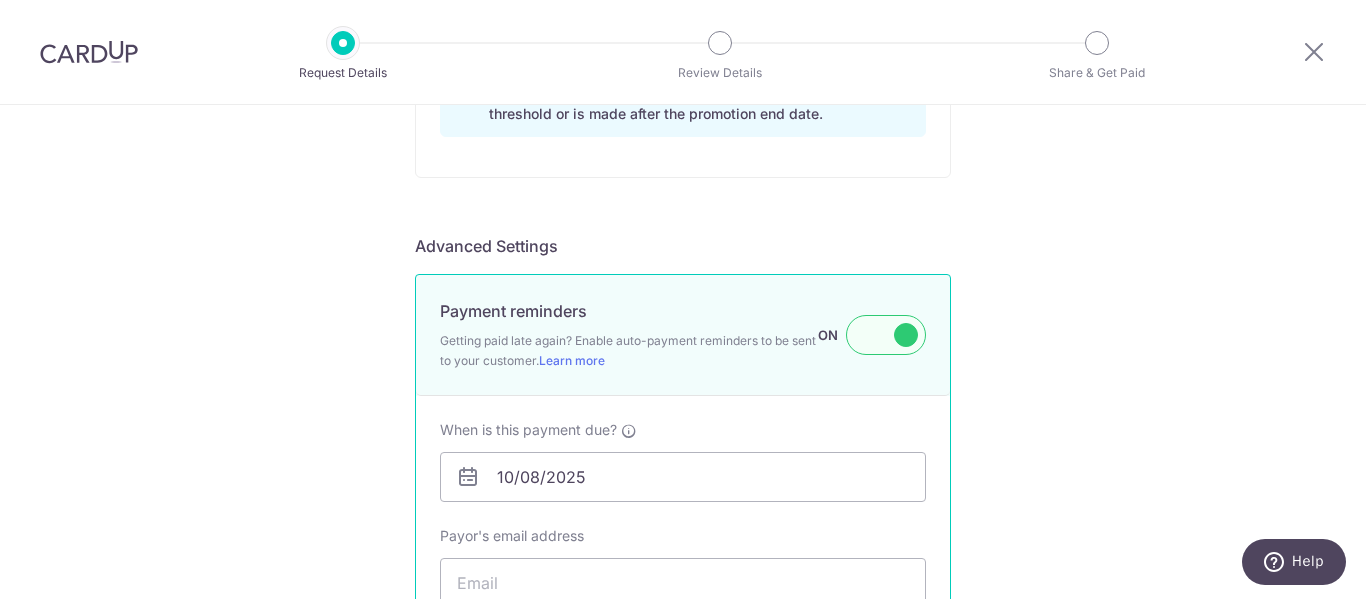 scroll, scrollTop: 1790, scrollLeft: 0, axis: vertical 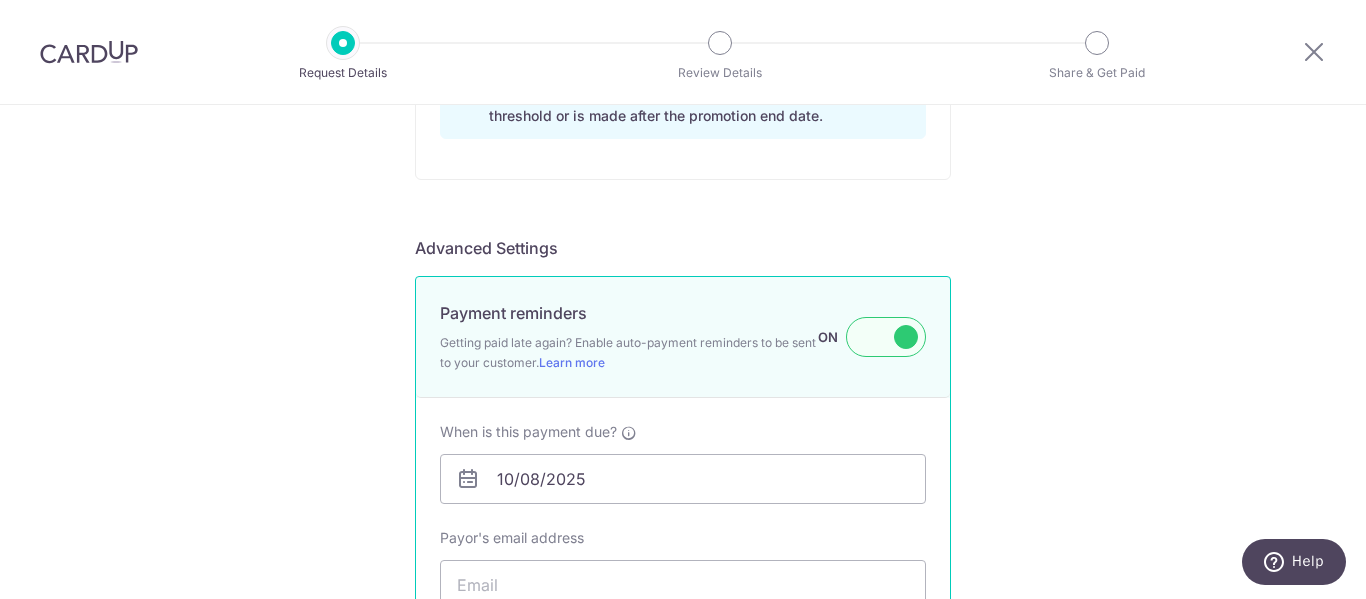 click at bounding box center (886, 337) 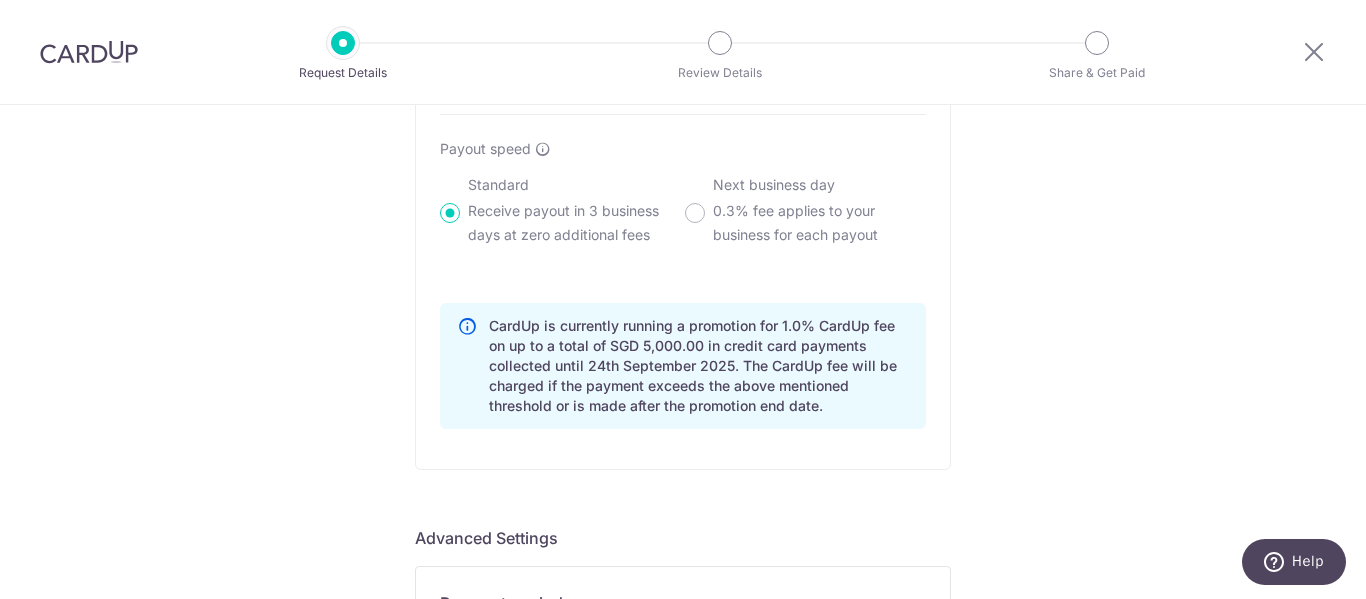 scroll, scrollTop: 1454, scrollLeft: 0, axis: vertical 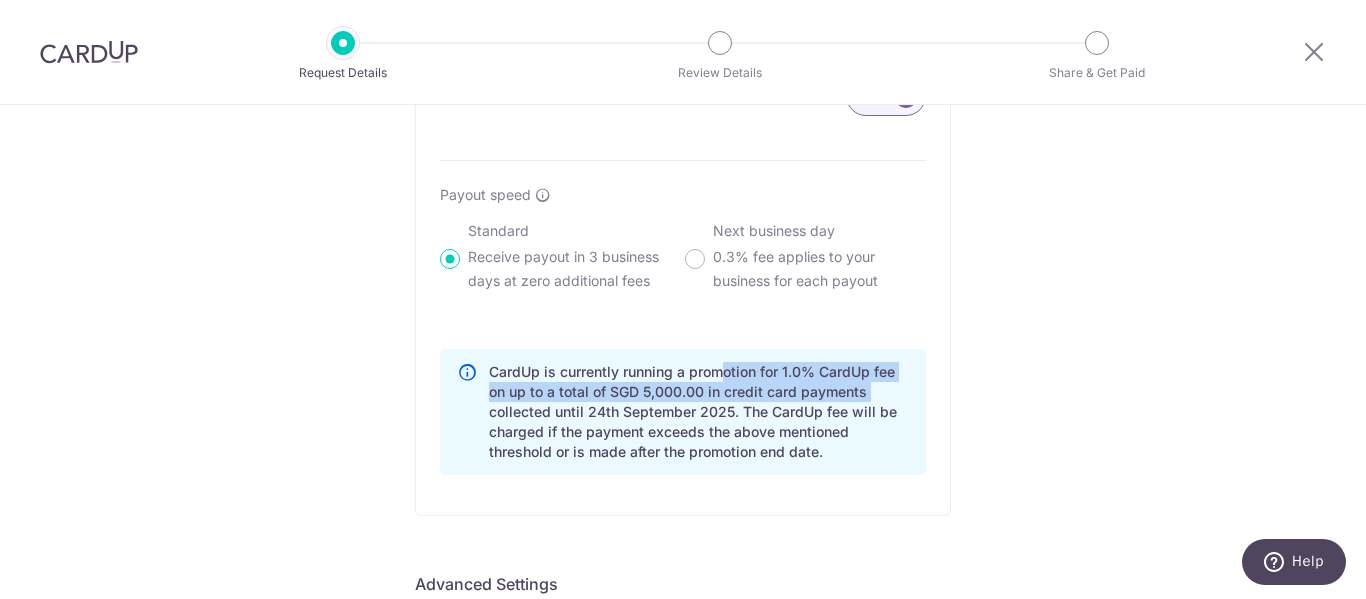 drag, startPoint x: 612, startPoint y: 370, endPoint x: 756, endPoint y: 394, distance: 145.9863 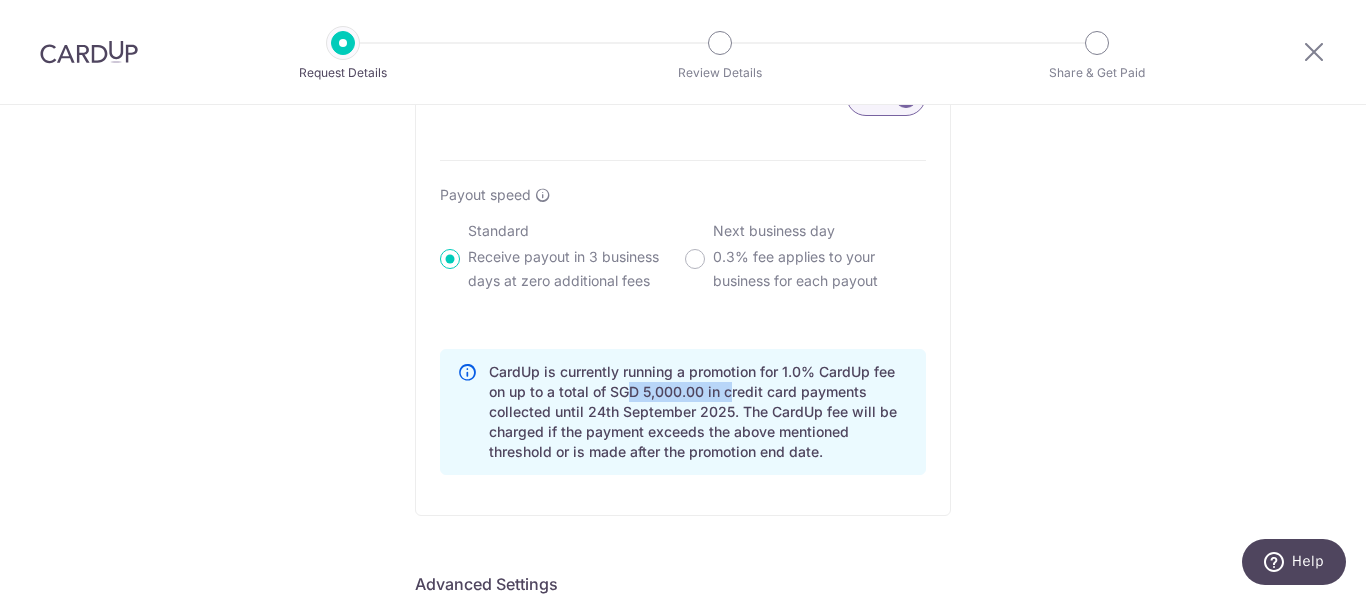 drag, startPoint x: 533, startPoint y: 398, endPoint x: 632, endPoint y: 400, distance: 99.0202 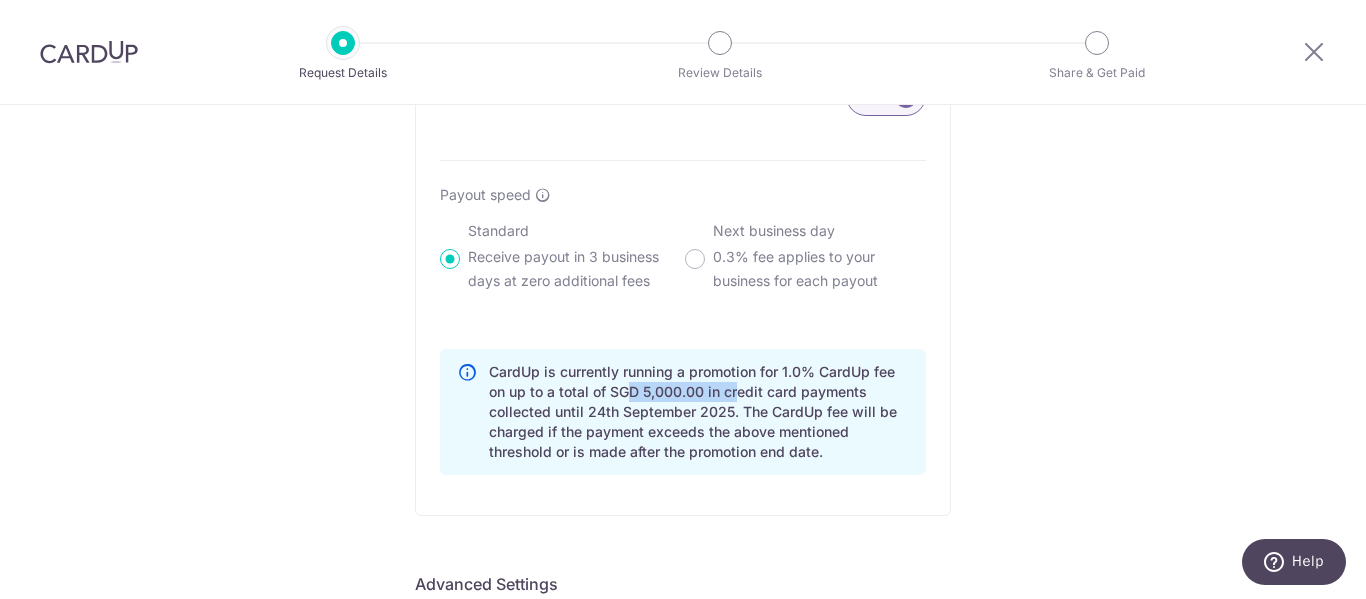 click on "CardUp is currently running a promotion for 1.0% CardUp fee on up to a total of SGD 5,000.00 in credit card payments collected until 24th September 2025. The CardUp fee will be charged if the payment exceeds the above mentioned threshold or is made after the promotion end date." at bounding box center [699, 412] 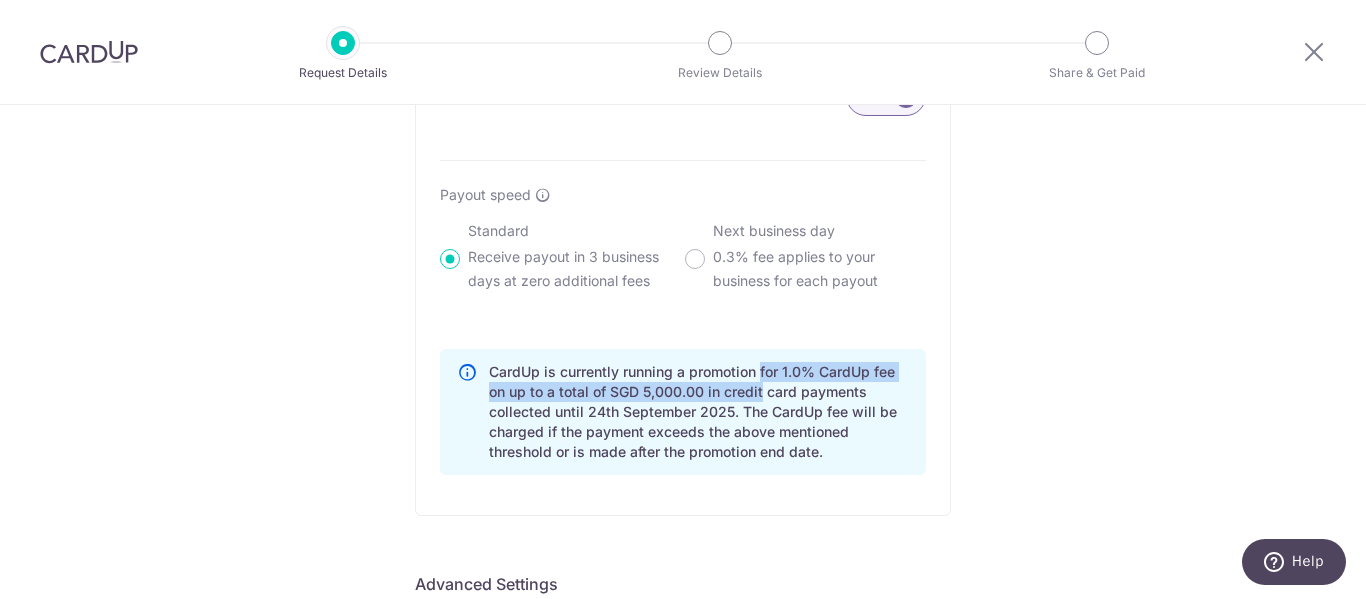 drag, startPoint x: 654, startPoint y: 378, endPoint x: 660, endPoint y: 397, distance: 19.924858 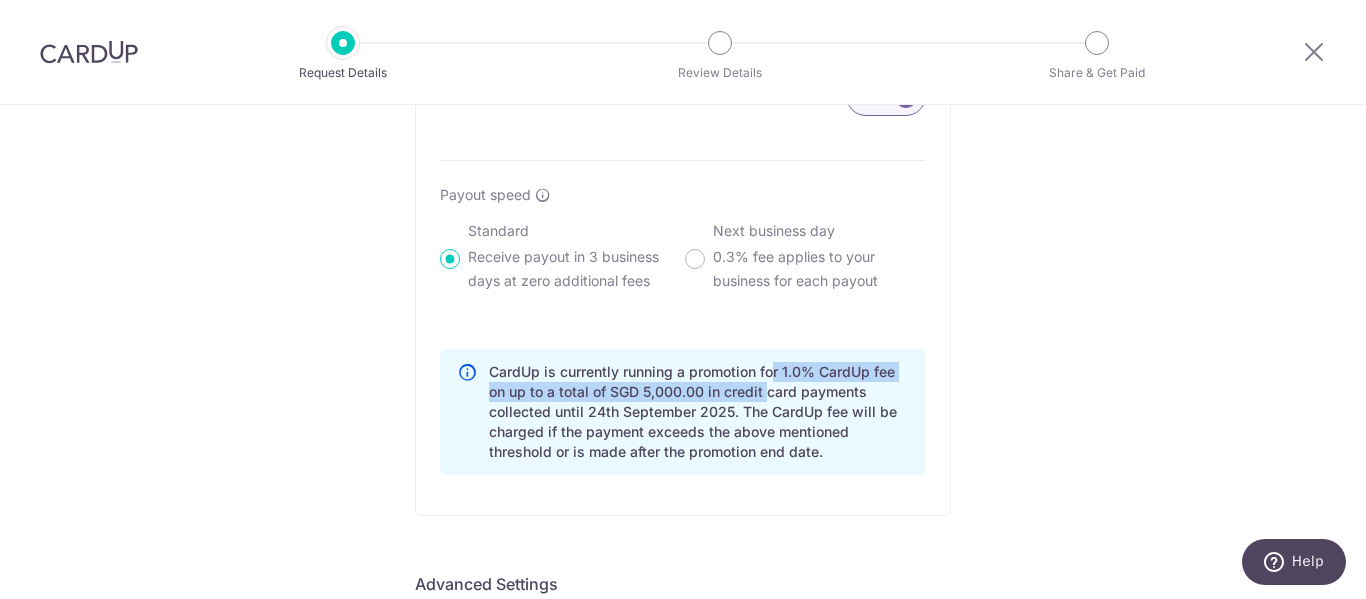 drag, startPoint x: 670, startPoint y: 378, endPoint x: 672, endPoint y: 401, distance: 23.086792 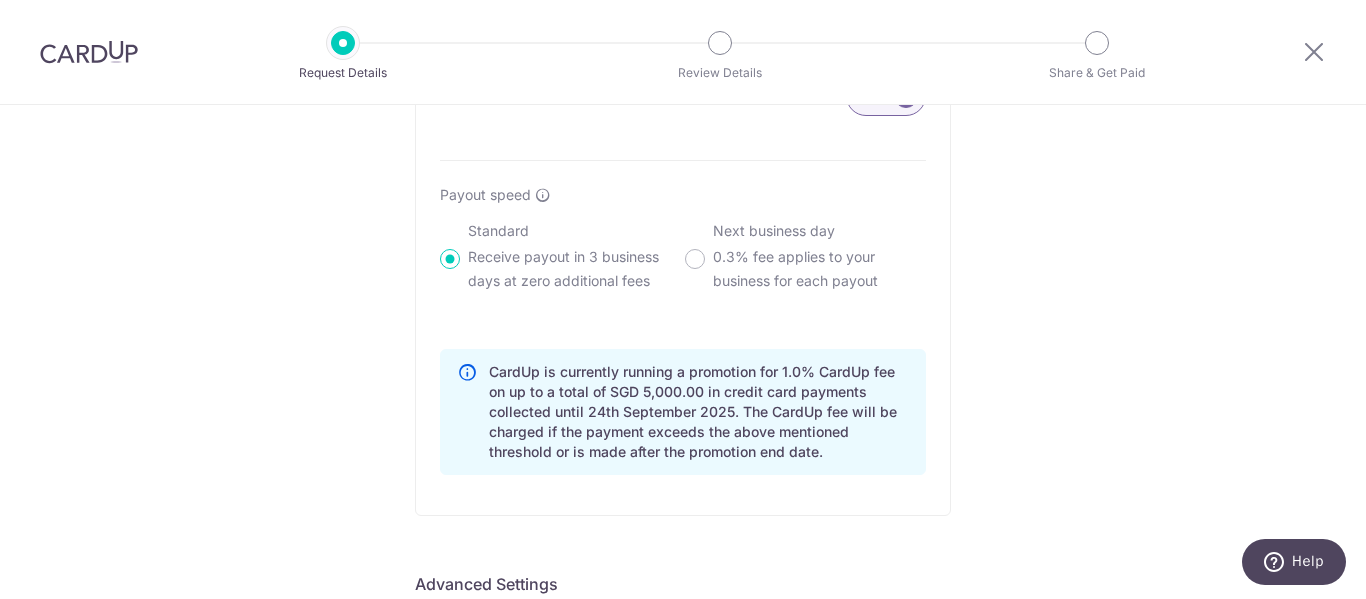 click on "CardUp is currently running a promotion for 1.0% CardUp fee on up to a total of SGD 5,000.00 in credit card payments collected until 24th September 2025. The CardUp fee will be charged if the payment exceeds the above mentioned threshold or is made after the promotion end date." at bounding box center [699, 412] 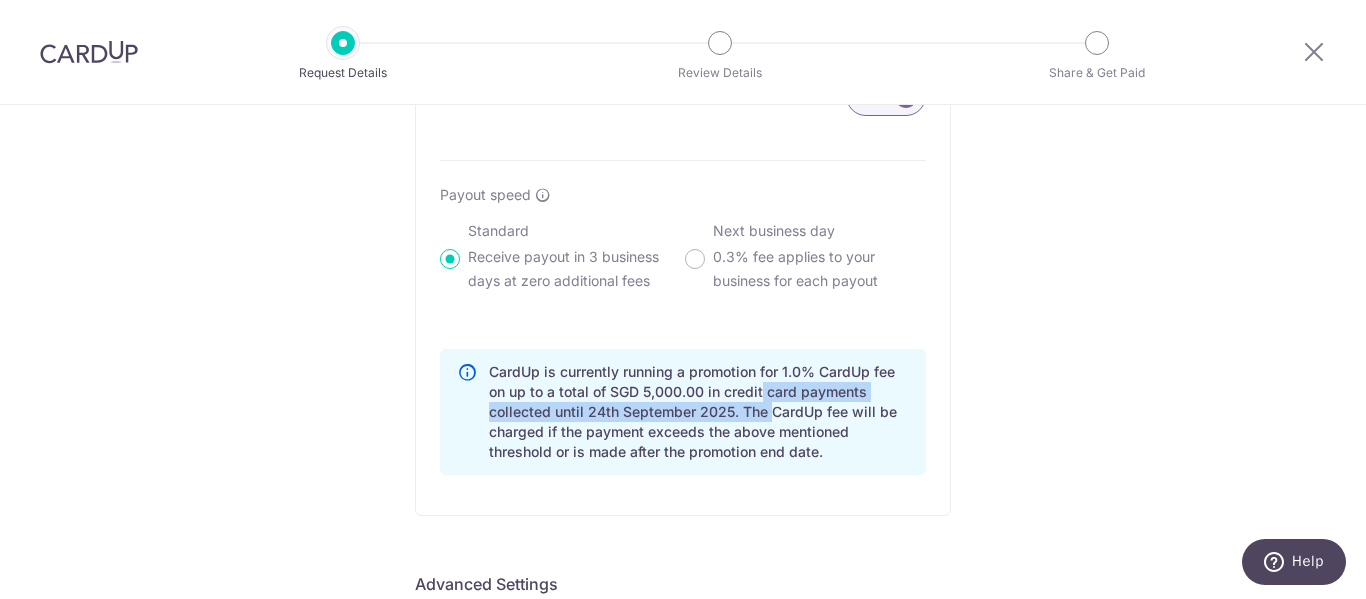 drag, startPoint x: 658, startPoint y: 382, endPoint x: 659, endPoint y: 417, distance: 35.014282 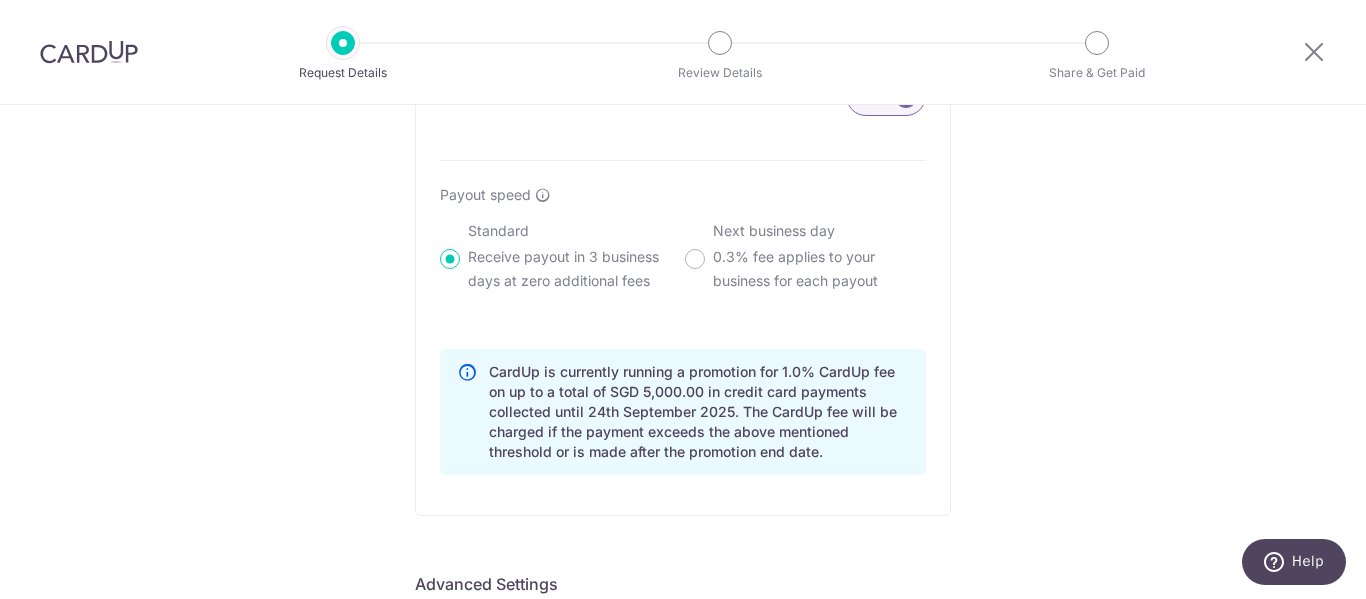 drag, startPoint x: 672, startPoint y: 415, endPoint x: 686, endPoint y: 413, distance: 14.142136 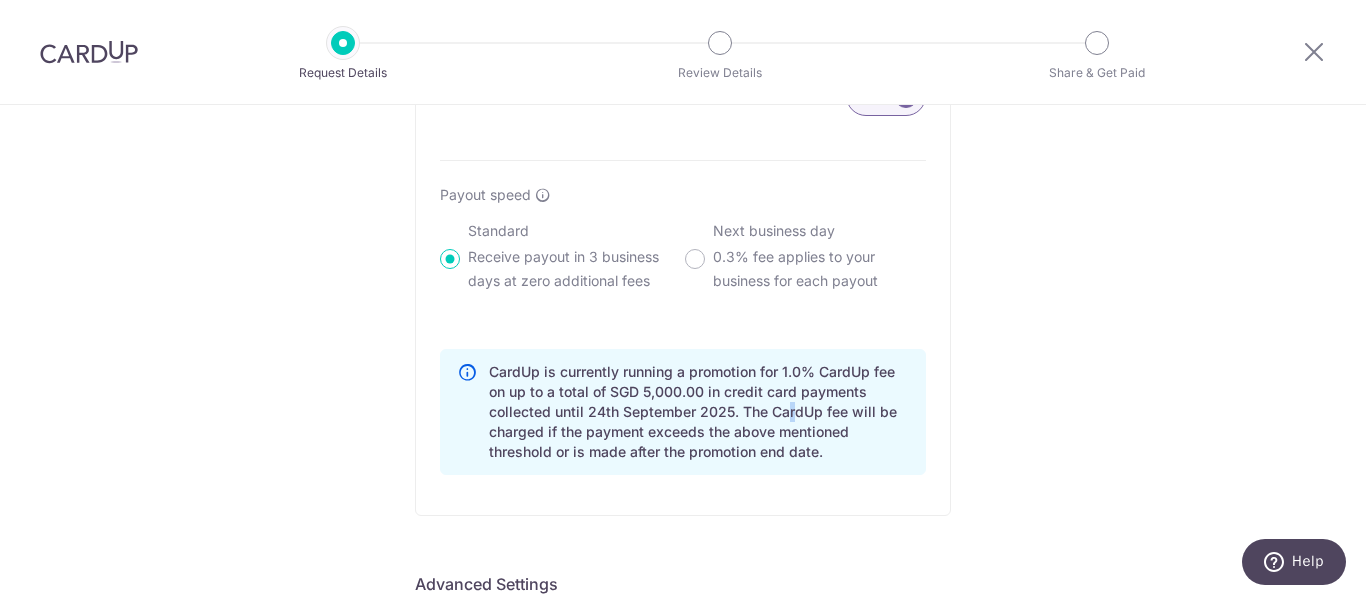 click on "CardUp is currently running a promotion for 1.0% CardUp fee on up to a total of SGD 5,000.00 in credit card payments collected until 24th September 2025. The CardUp fee will be charged if the payment exceeds the above mentioned threshold or is made after the promotion end date." at bounding box center [699, 412] 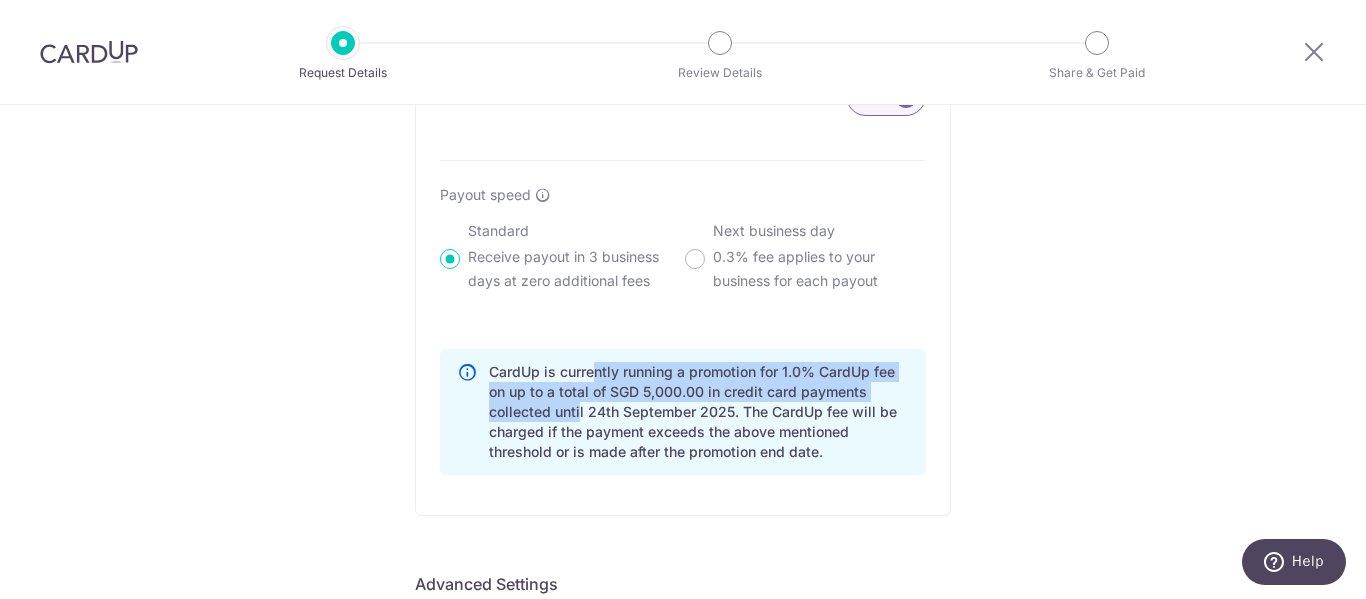 drag, startPoint x: 486, startPoint y: 372, endPoint x: 872, endPoint y: 391, distance: 386.46735 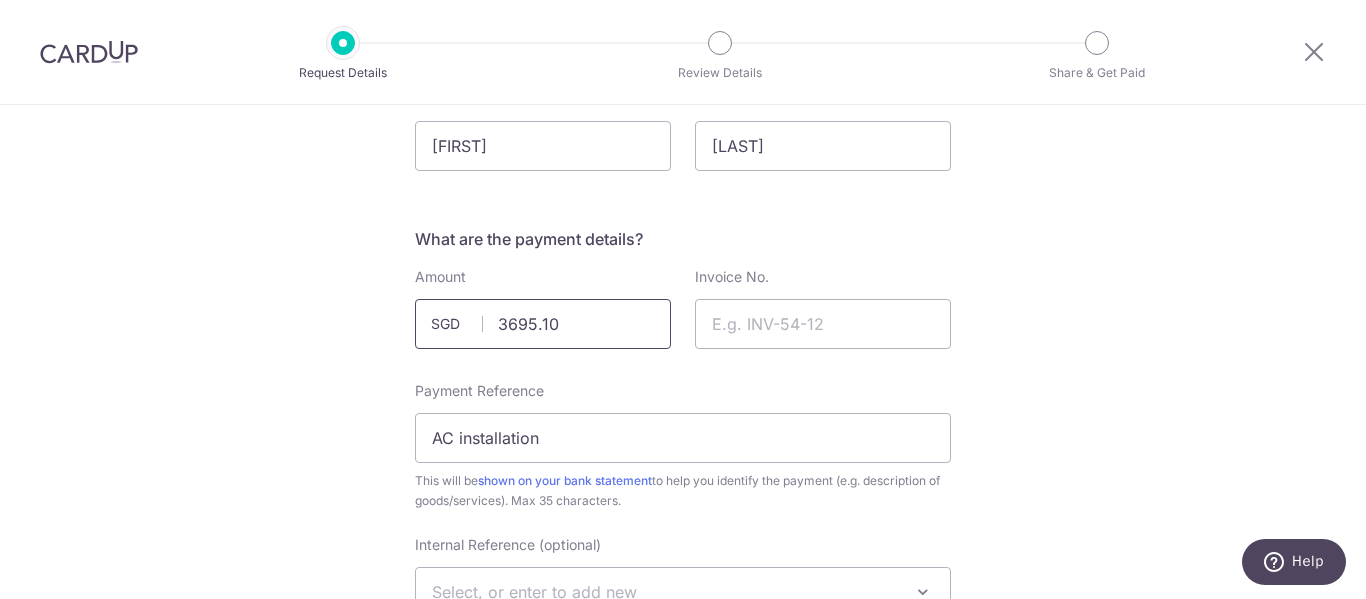 scroll, scrollTop: 154, scrollLeft: 0, axis: vertical 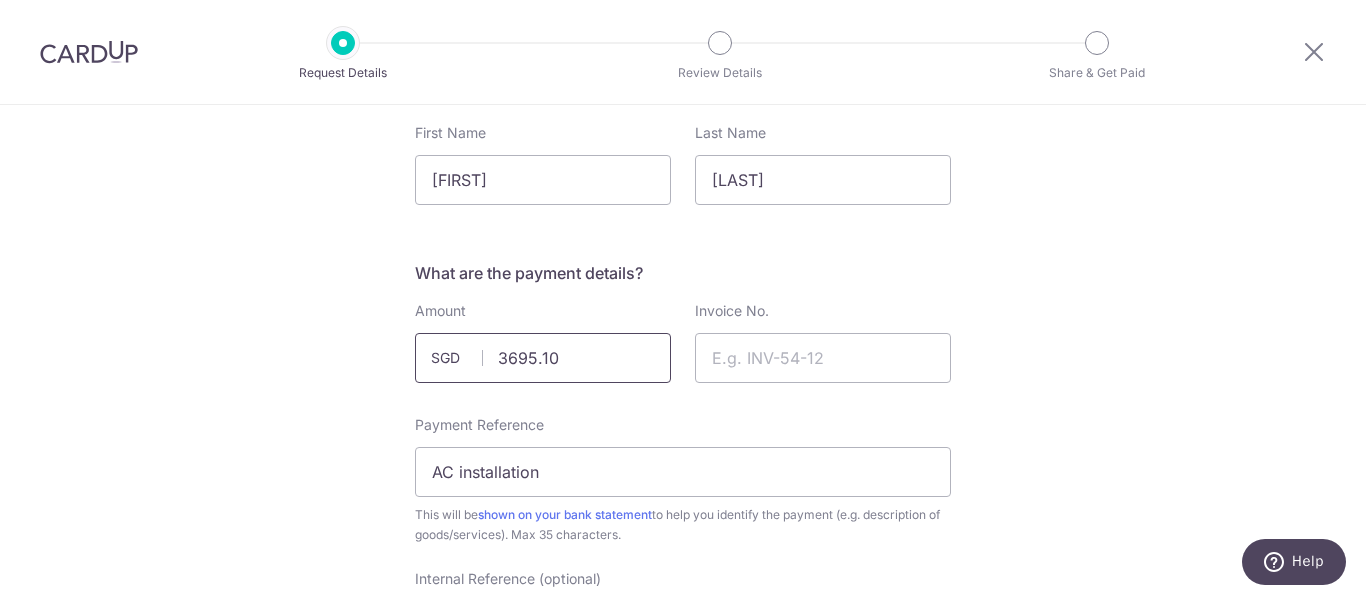 drag, startPoint x: 568, startPoint y: 365, endPoint x: 334, endPoint y: 347, distance: 234.69128 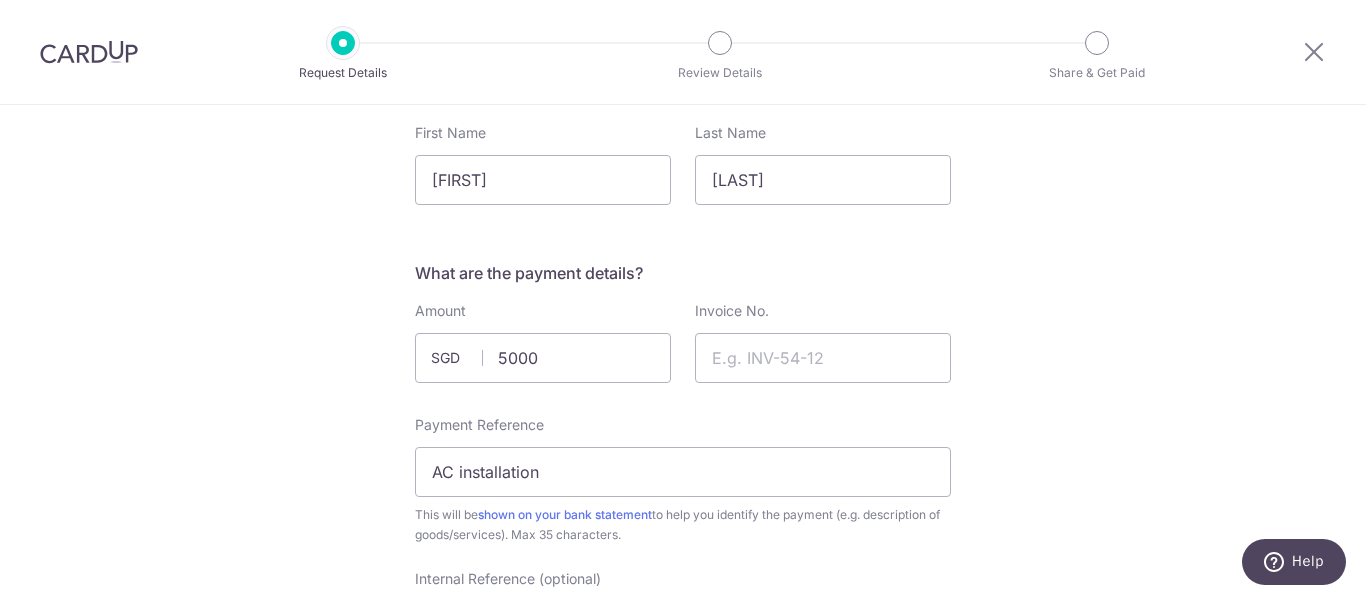 type on "5000.00" 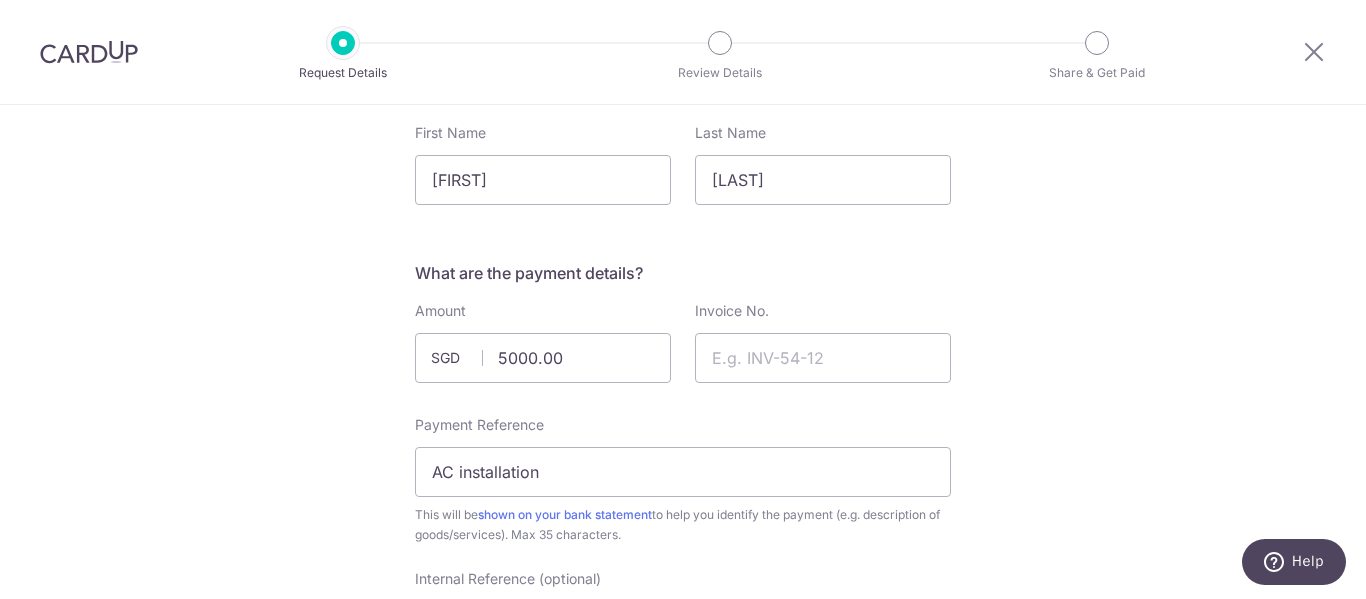 click on "New Payment Request
Who are you requesting this payment from?
First Name
Danial
Last Name
Cheah
What are the payment details?
Amount
5000.00
SGD
Invoice No.
Payment Reference
AC installation
This will be  shown on your bank statement" at bounding box center (683, 1125) 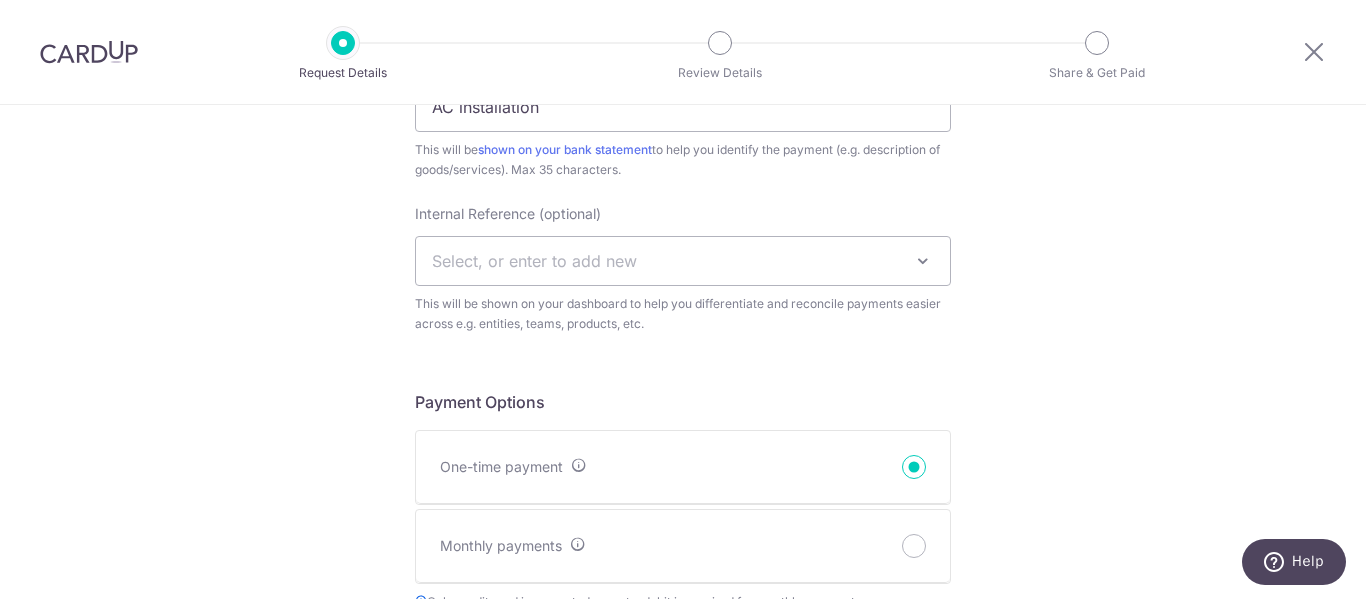 scroll, scrollTop: 554, scrollLeft: 0, axis: vertical 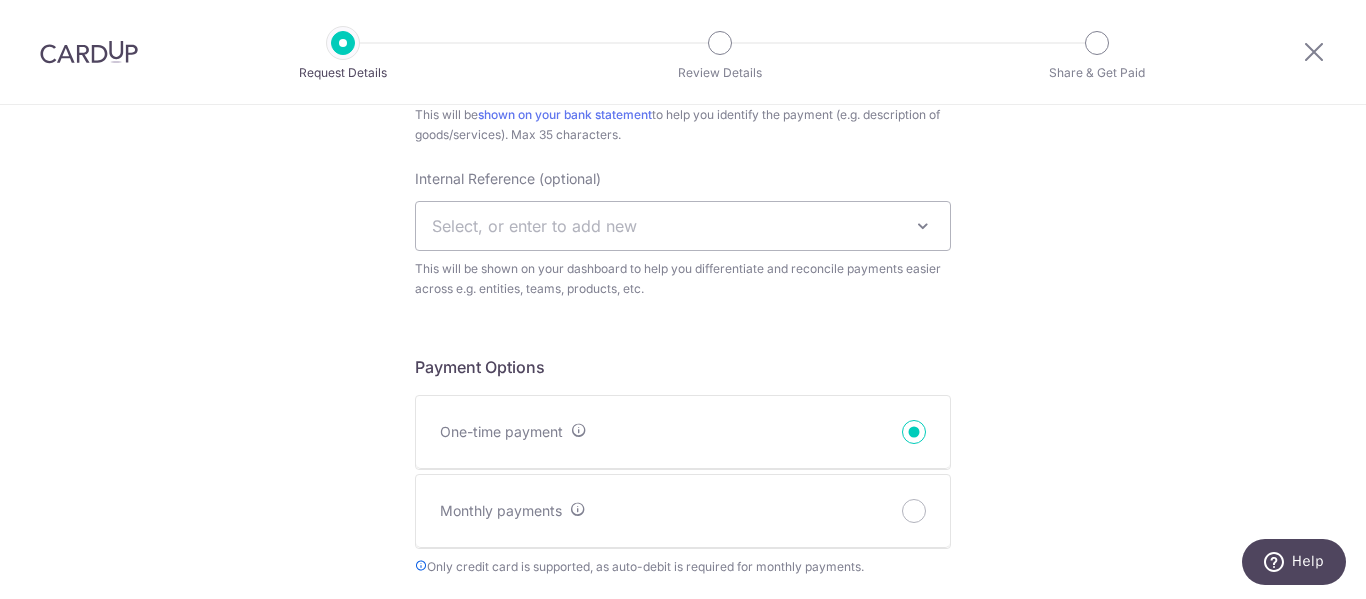 click on "Select, or enter to add new" at bounding box center (683, 226) 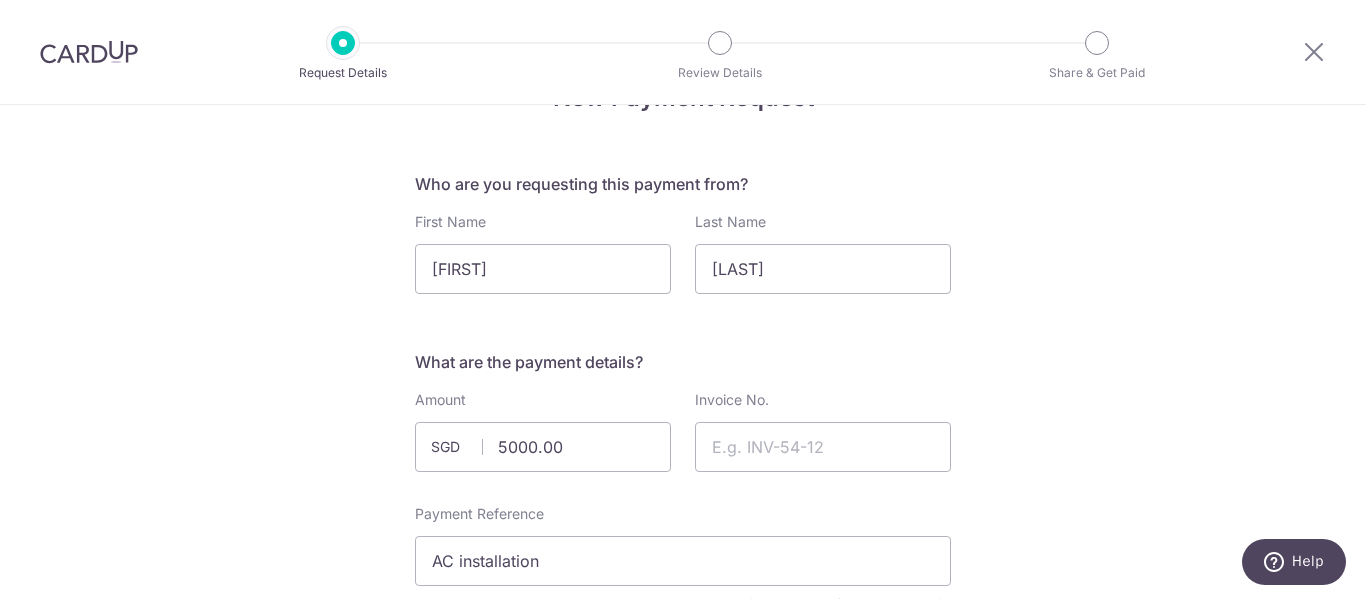 scroll, scrollTop: 200, scrollLeft: 0, axis: vertical 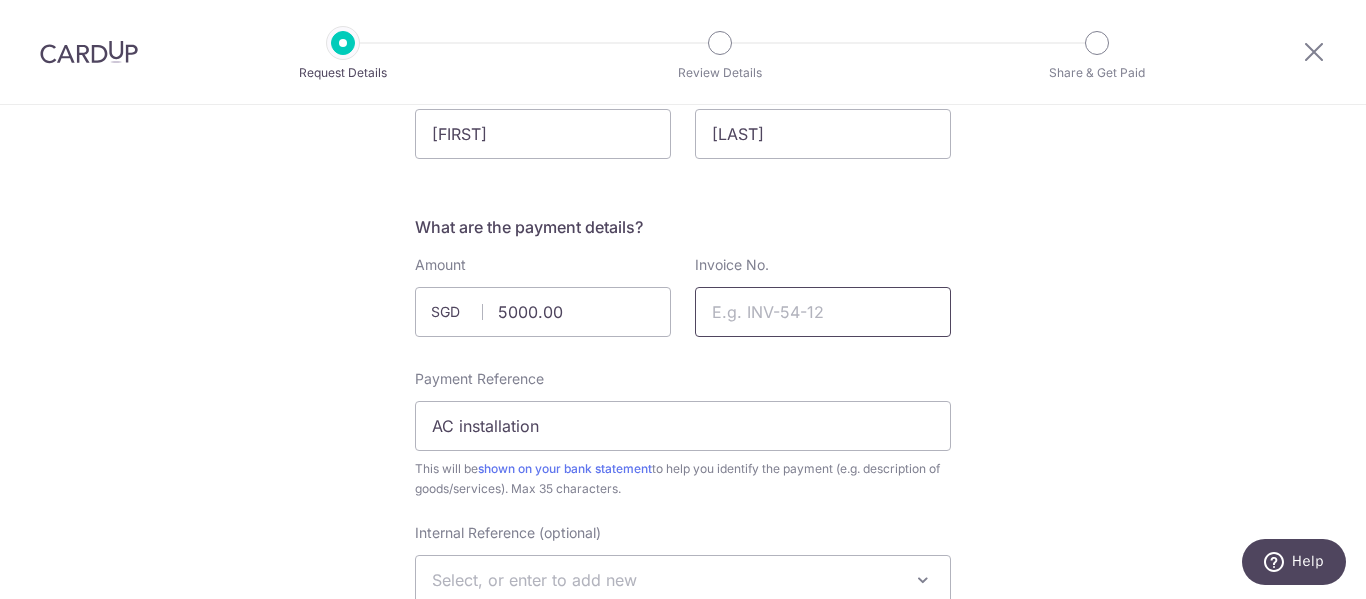 click on "Invoice No." at bounding box center (823, 312) 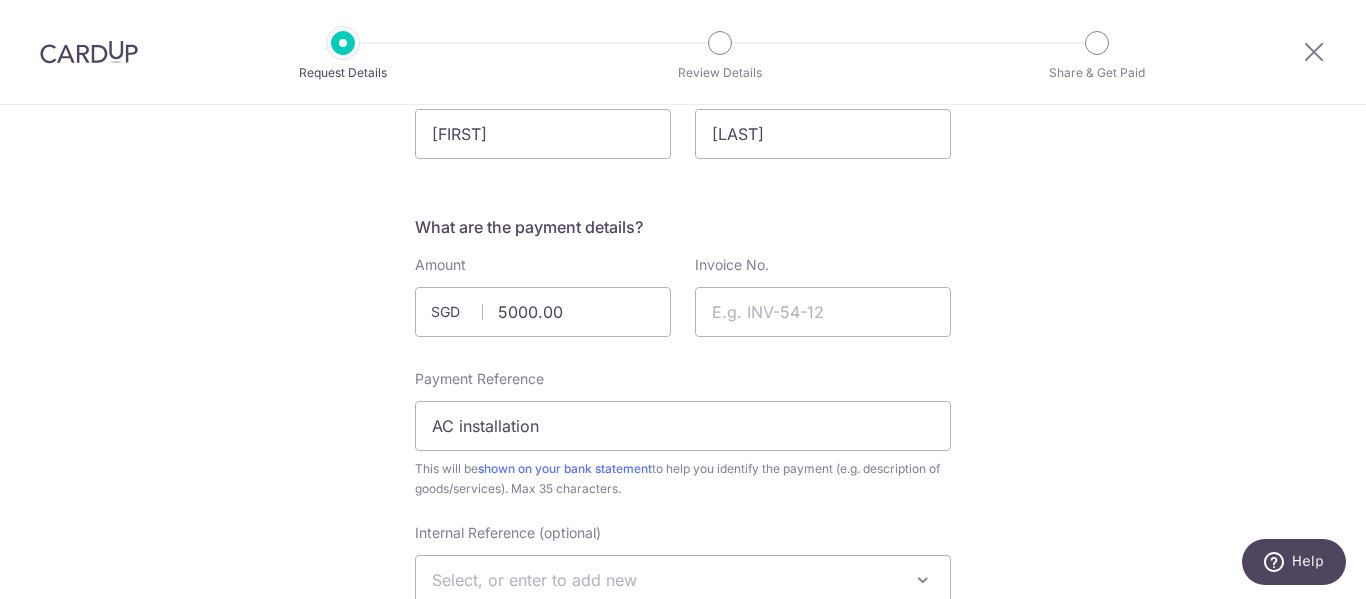 click on "New Payment Request
Who are you requesting this payment from?
First Name
Danial
Last Name
Cheah
What are the payment details?
Amount
5000.00
SGD
Invoice No.
Payment Reference
AC installation
This will be  shown on your bank statement" at bounding box center (683, 1079) 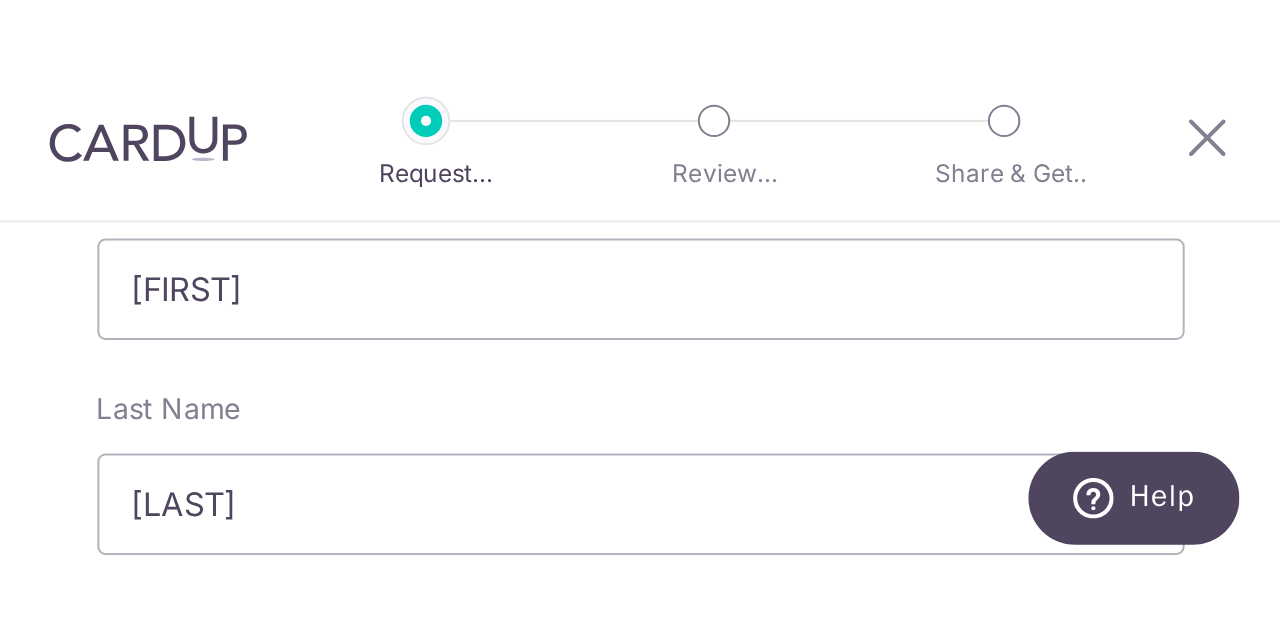 scroll, scrollTop: 200, scrollLeft: 0, axis: vertical 